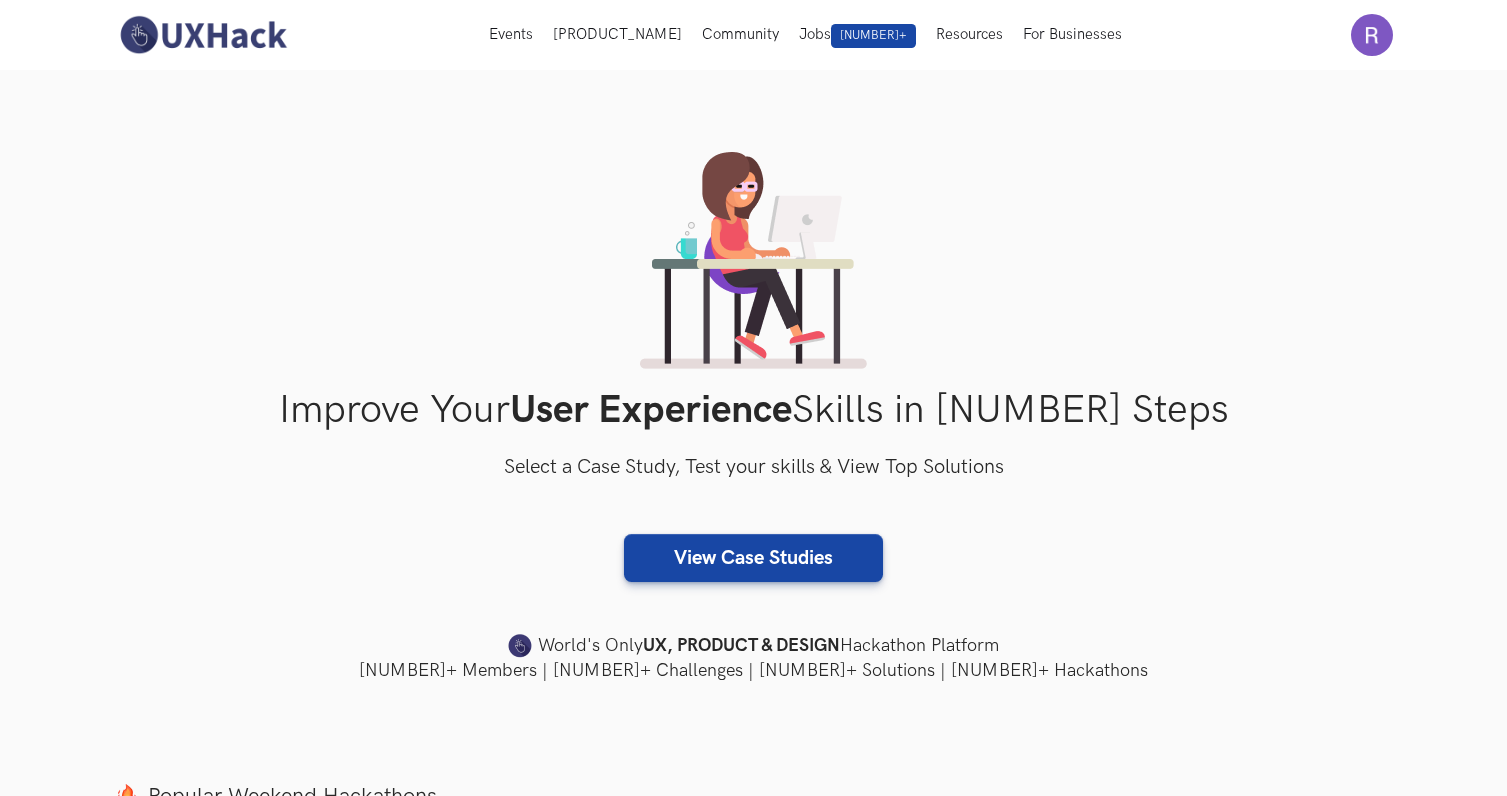 scroll, scrollTop: 823, scrollLeft: 0, axis: vertical 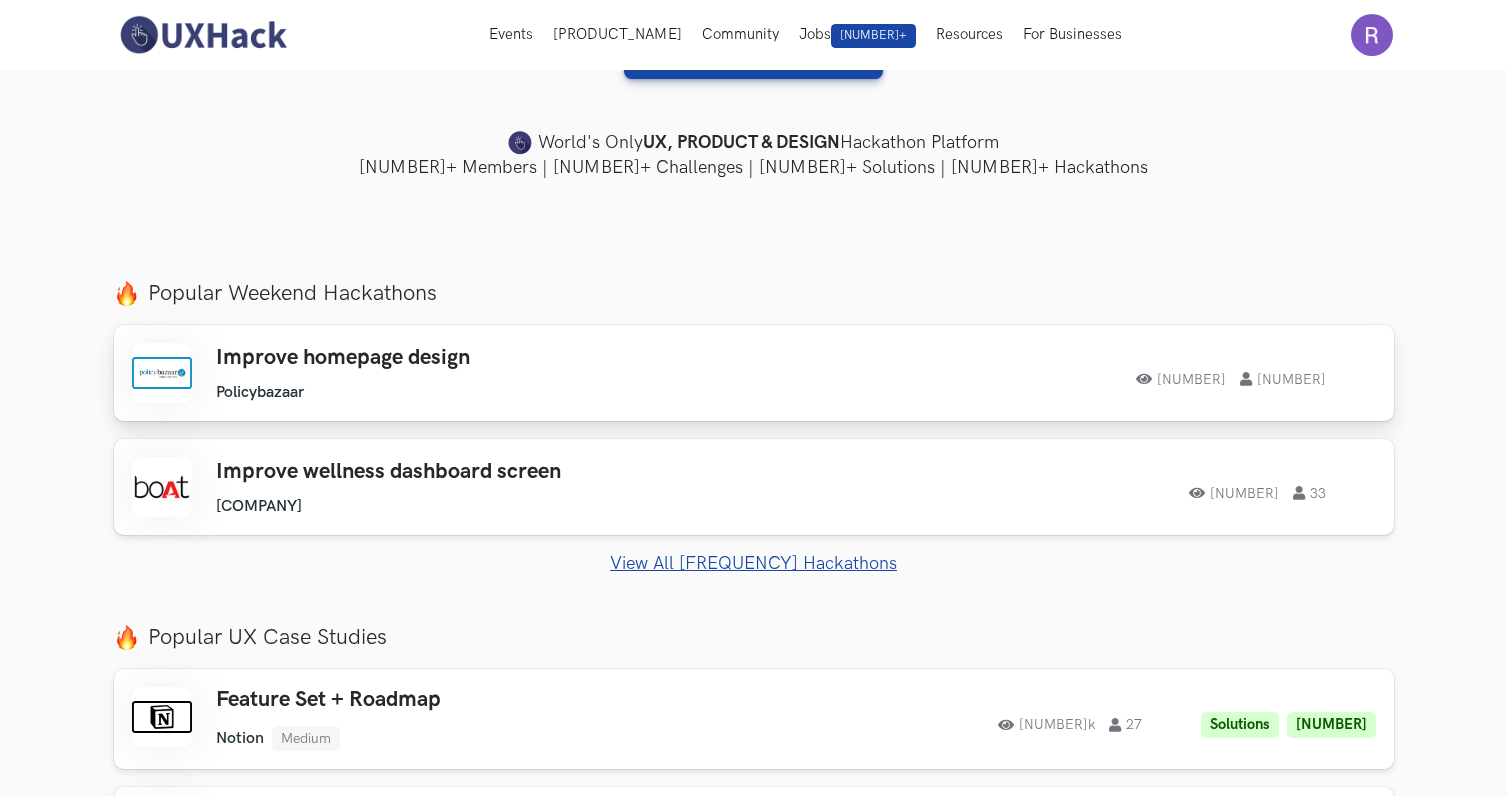 click on "Improve homepage design
[COMPANY]
[COMPANY]
[NUMBER]
[NUMBER]
[NUMBER]
[NUMBER]" at bounding box center (754, 373) 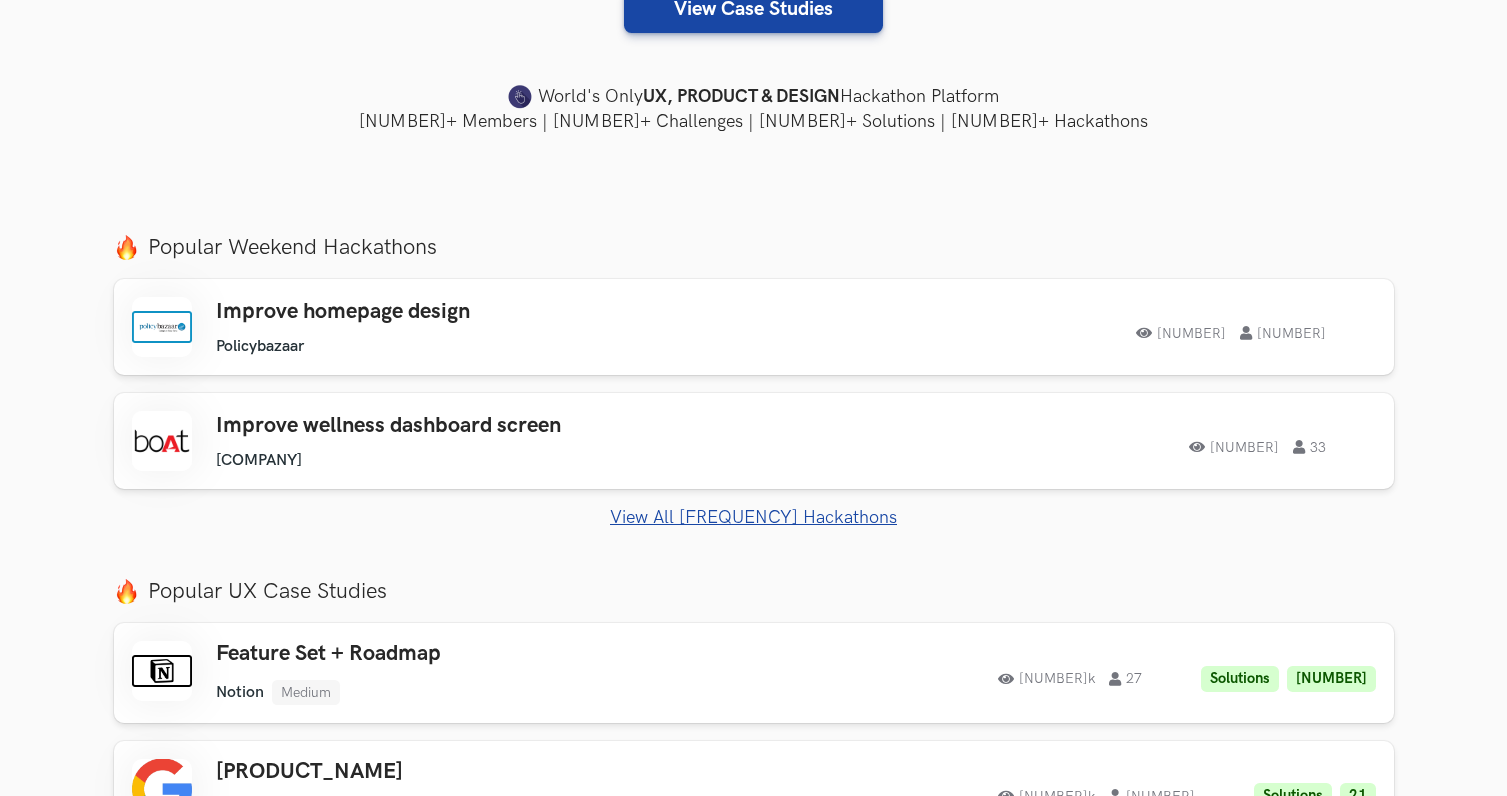 scroll, scrollTop: 577, scrollLeft: 0, axis: vertical 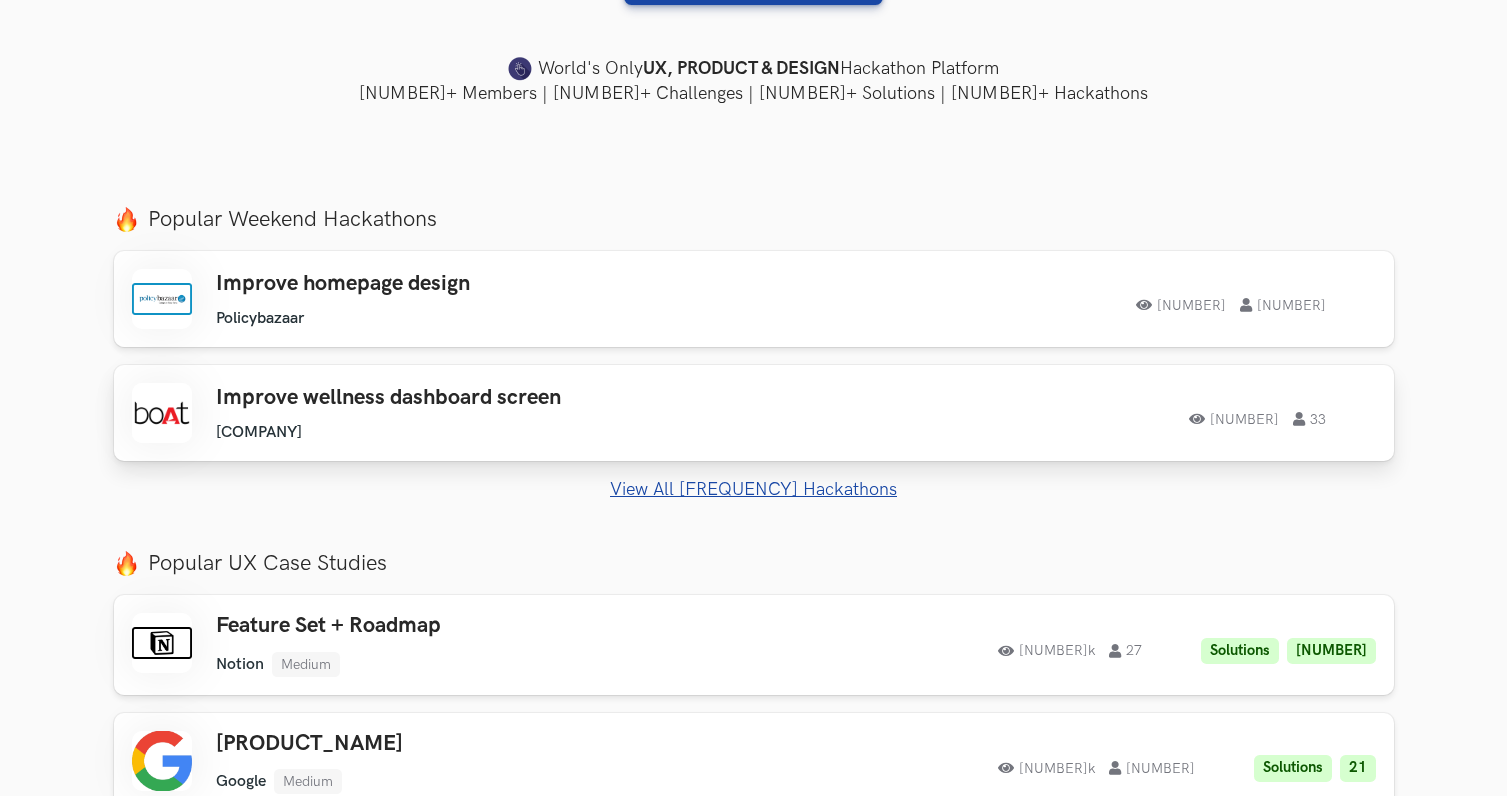 click on "Improve wellness dashboard screen" at bounding box center (500, 398) 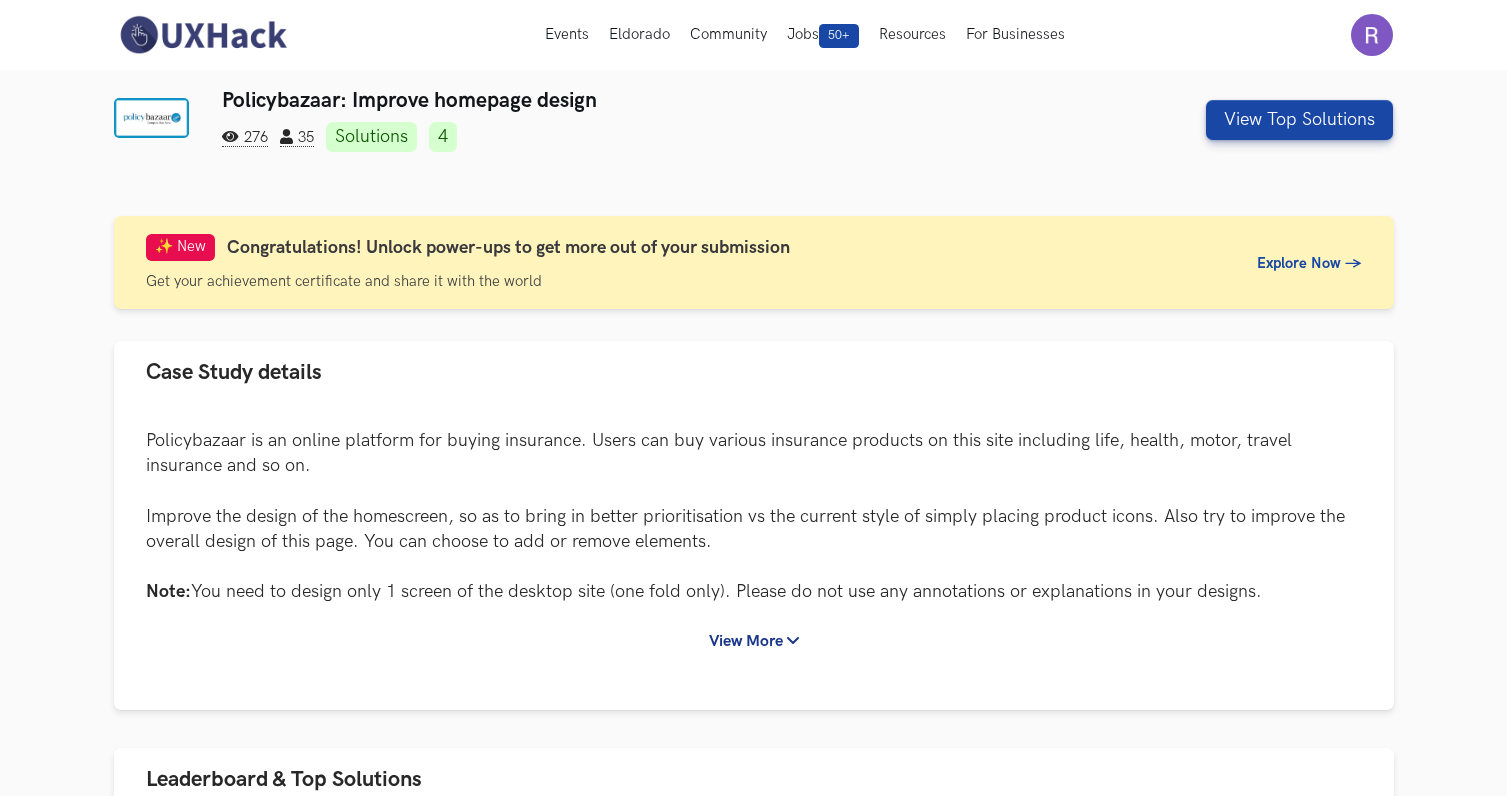 scroll, scrollTop: 0, scrollLeft: 0, axis: both 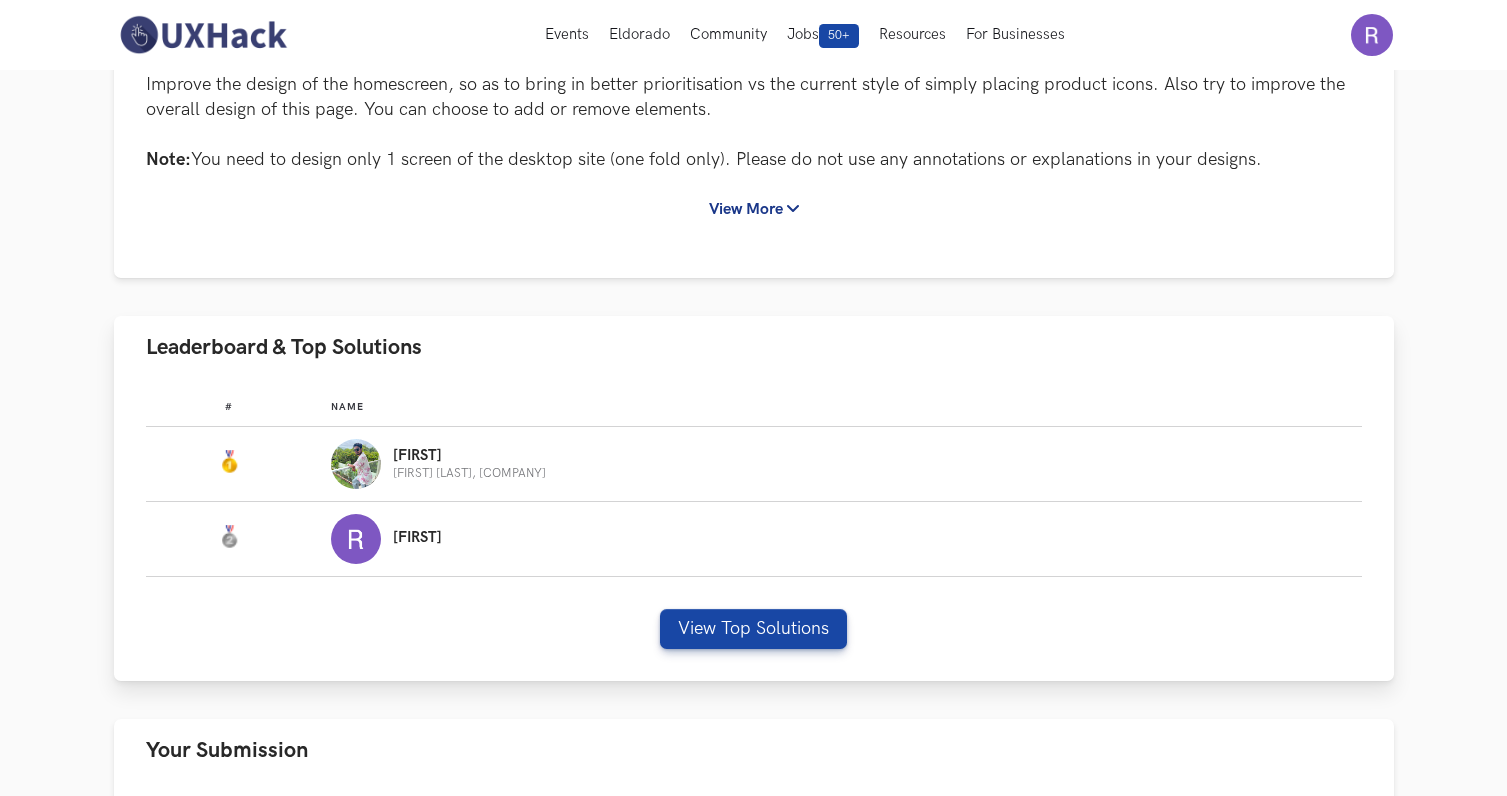 click on "Piyush Senior Product Designer, JiffyScan" at bounding box center (837, 464) 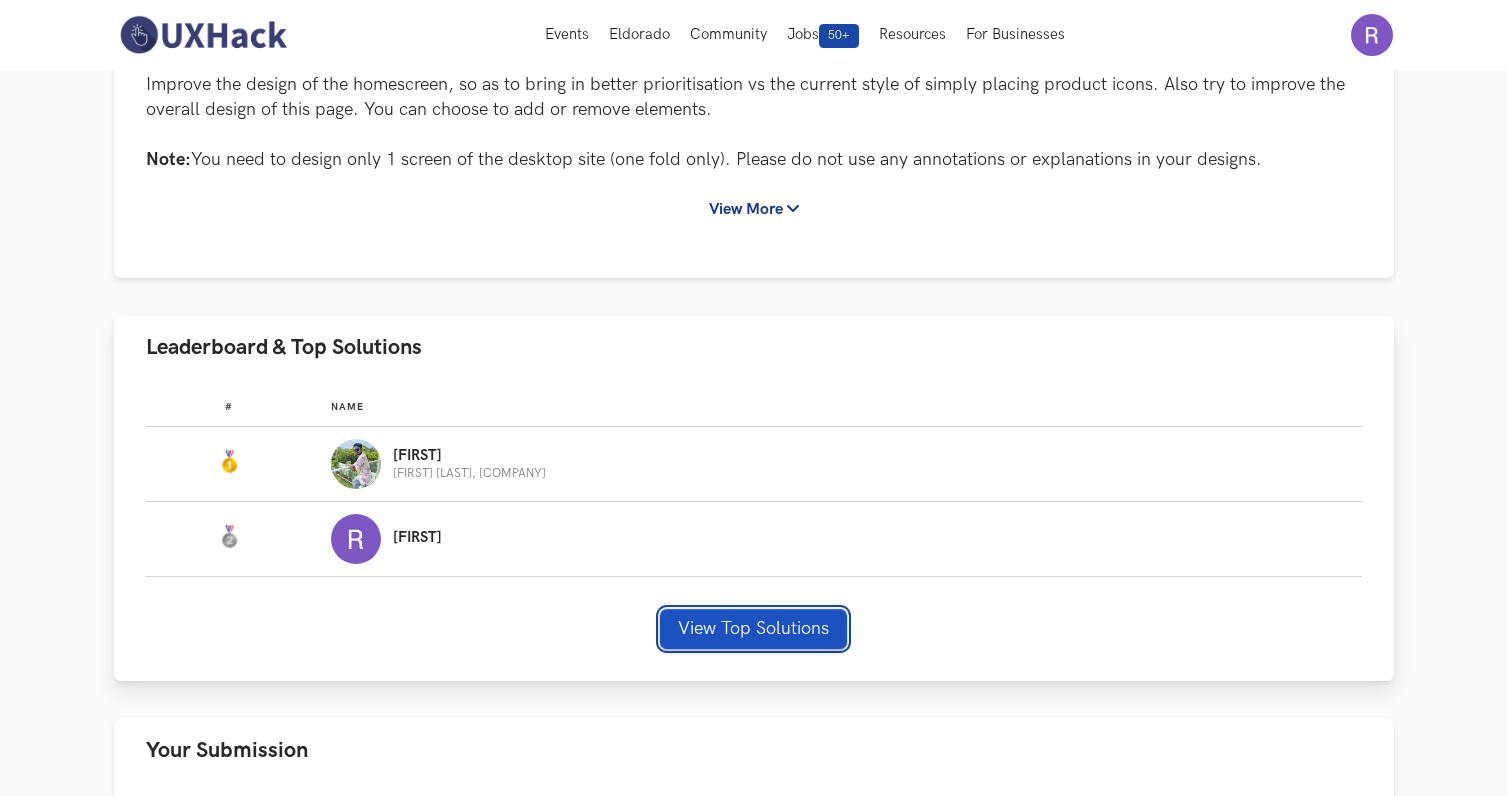 click on "View Top Solutions" at bounding box center [753, 629] 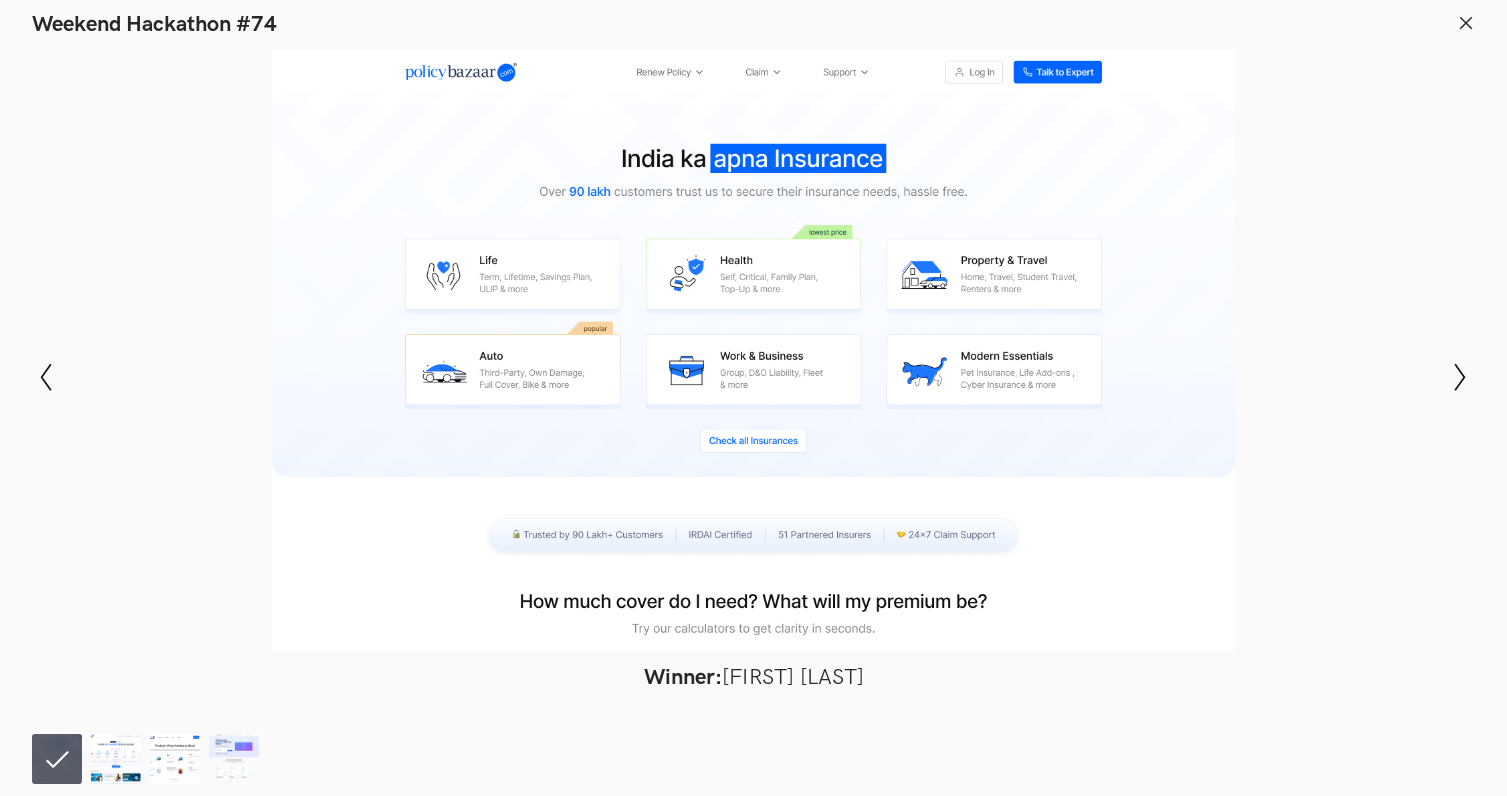 type 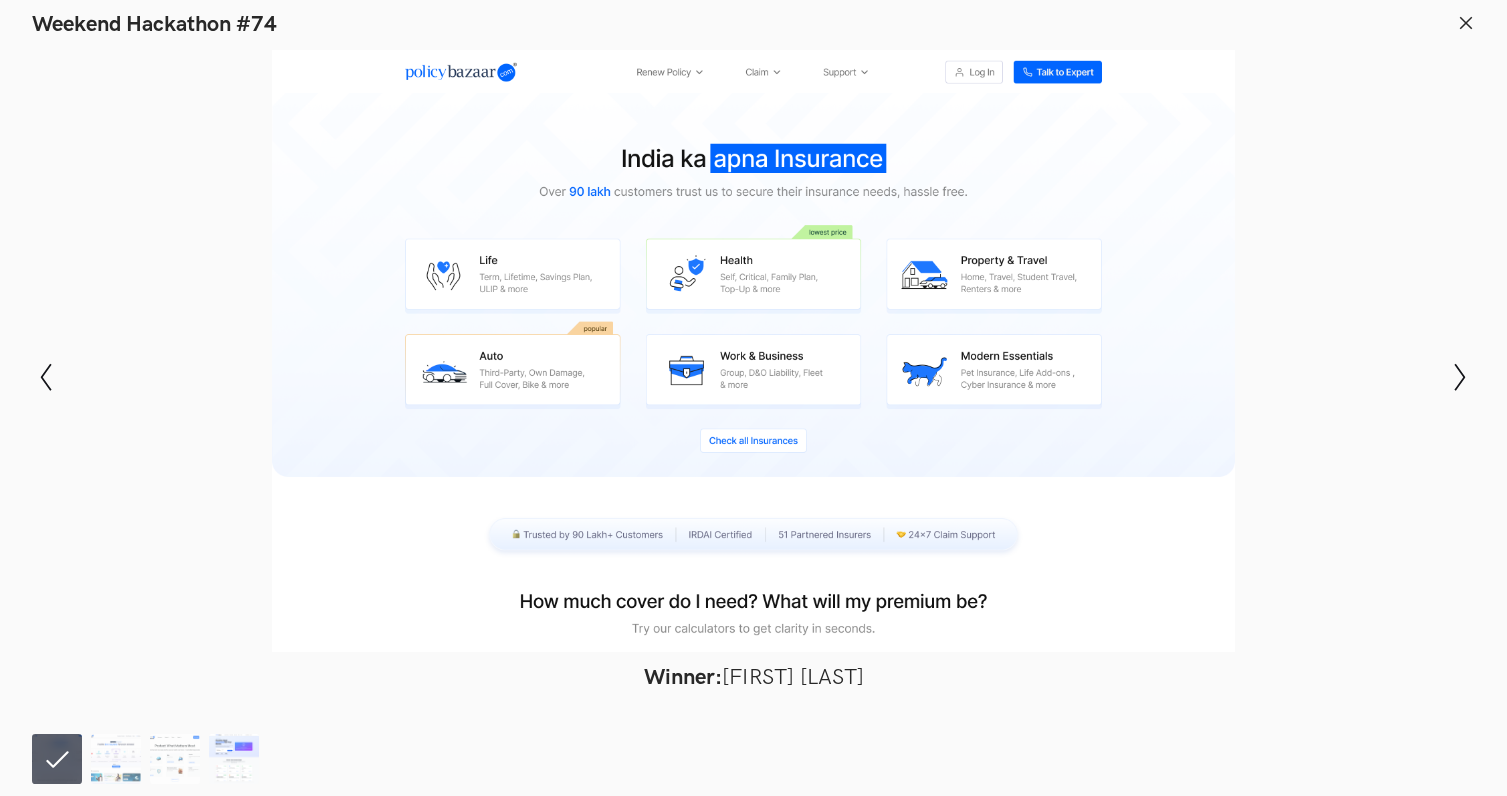 click at bounding box center (57, 759) 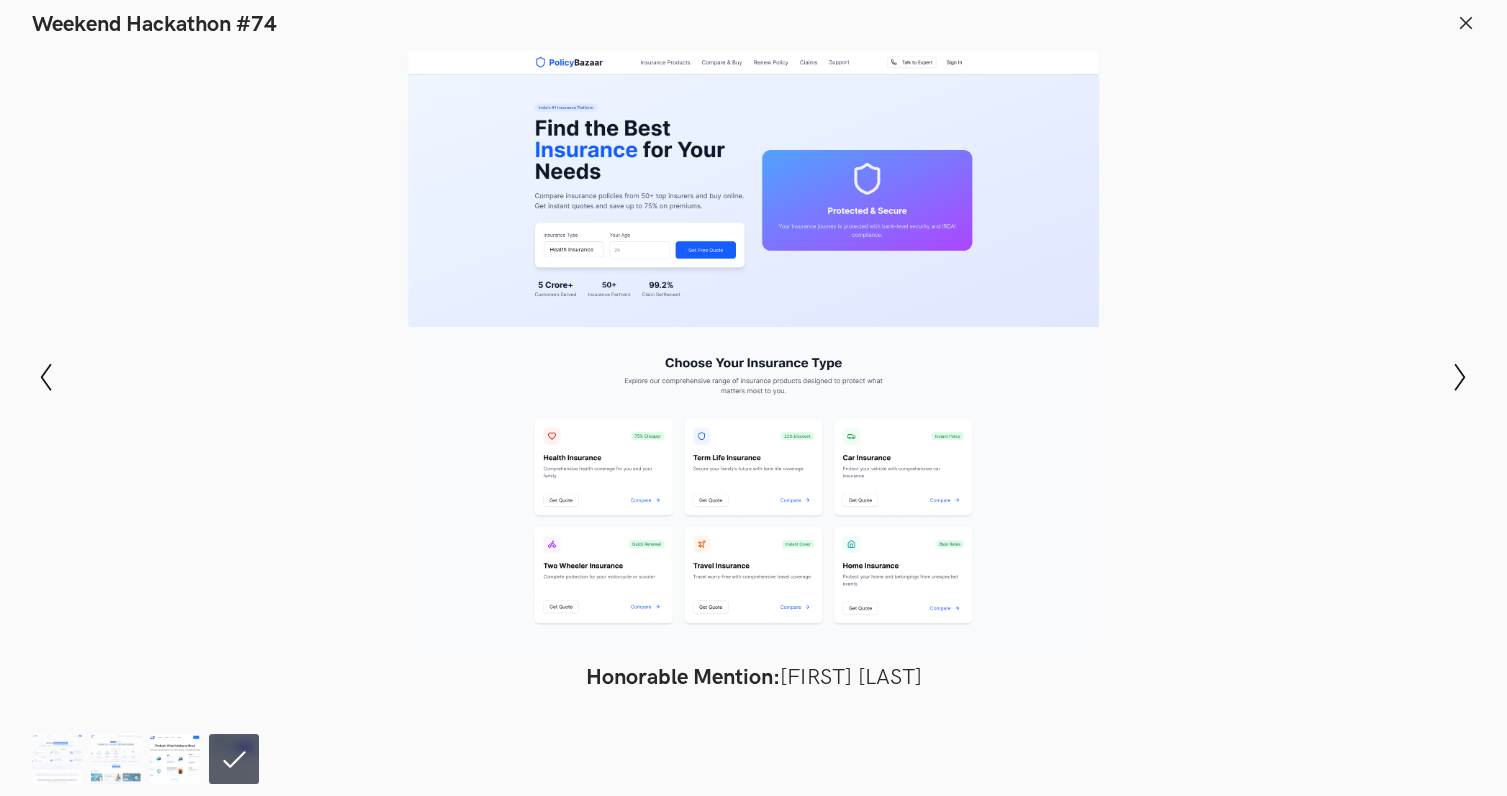 click at bounding box center [57, 759] 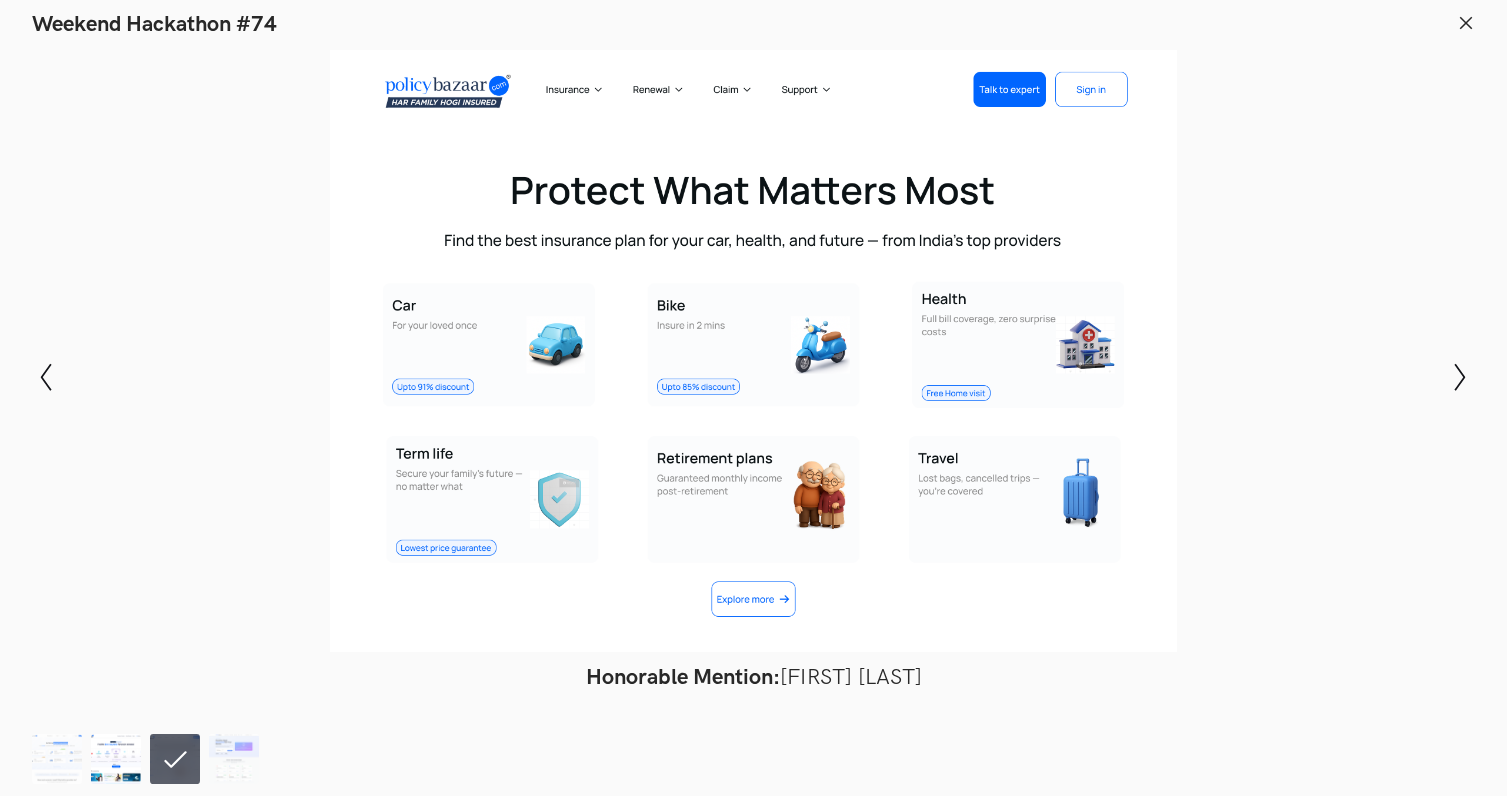 click at bounding box center [57, 759] 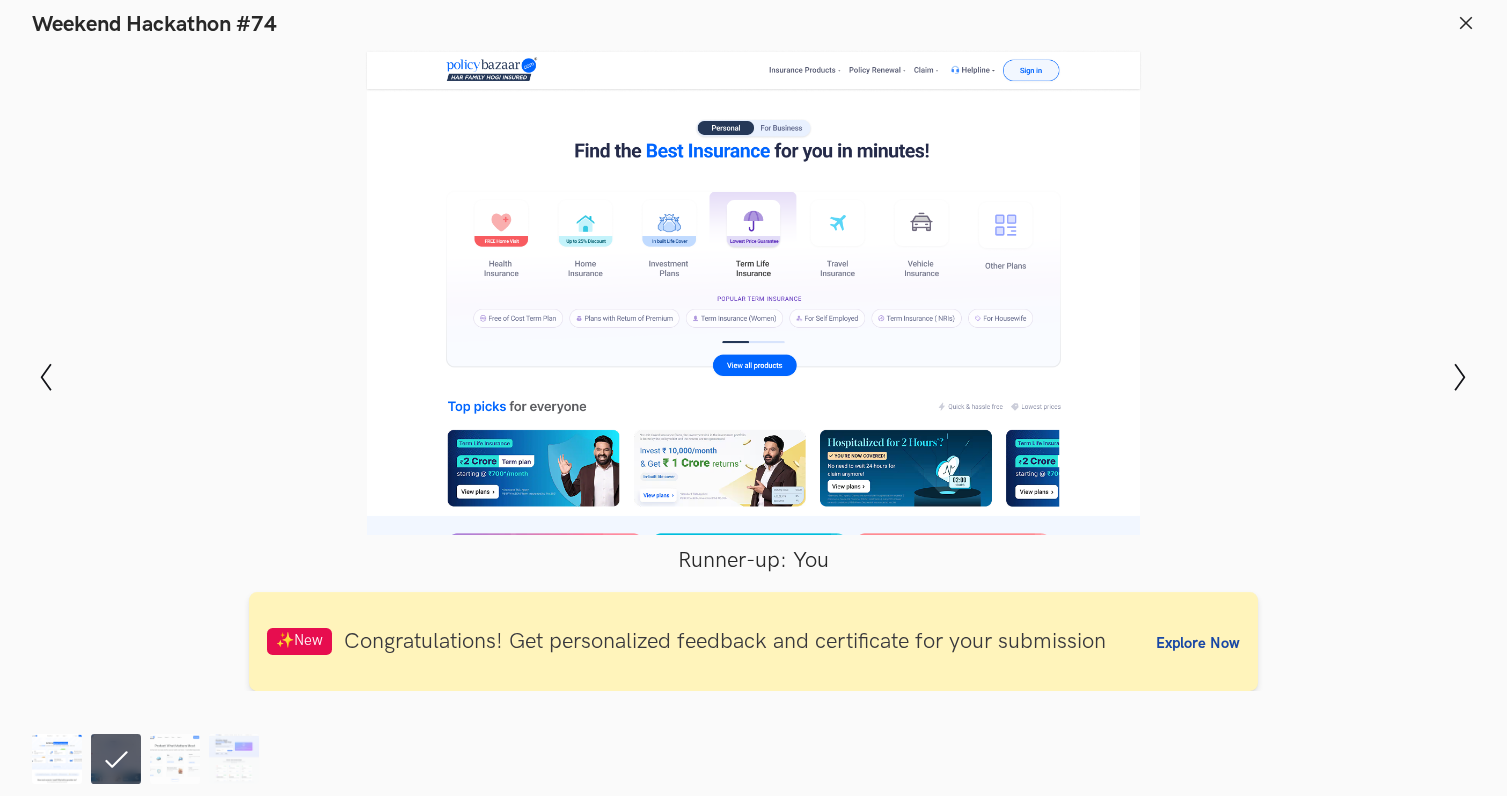 click at bounding box center [57, 759] 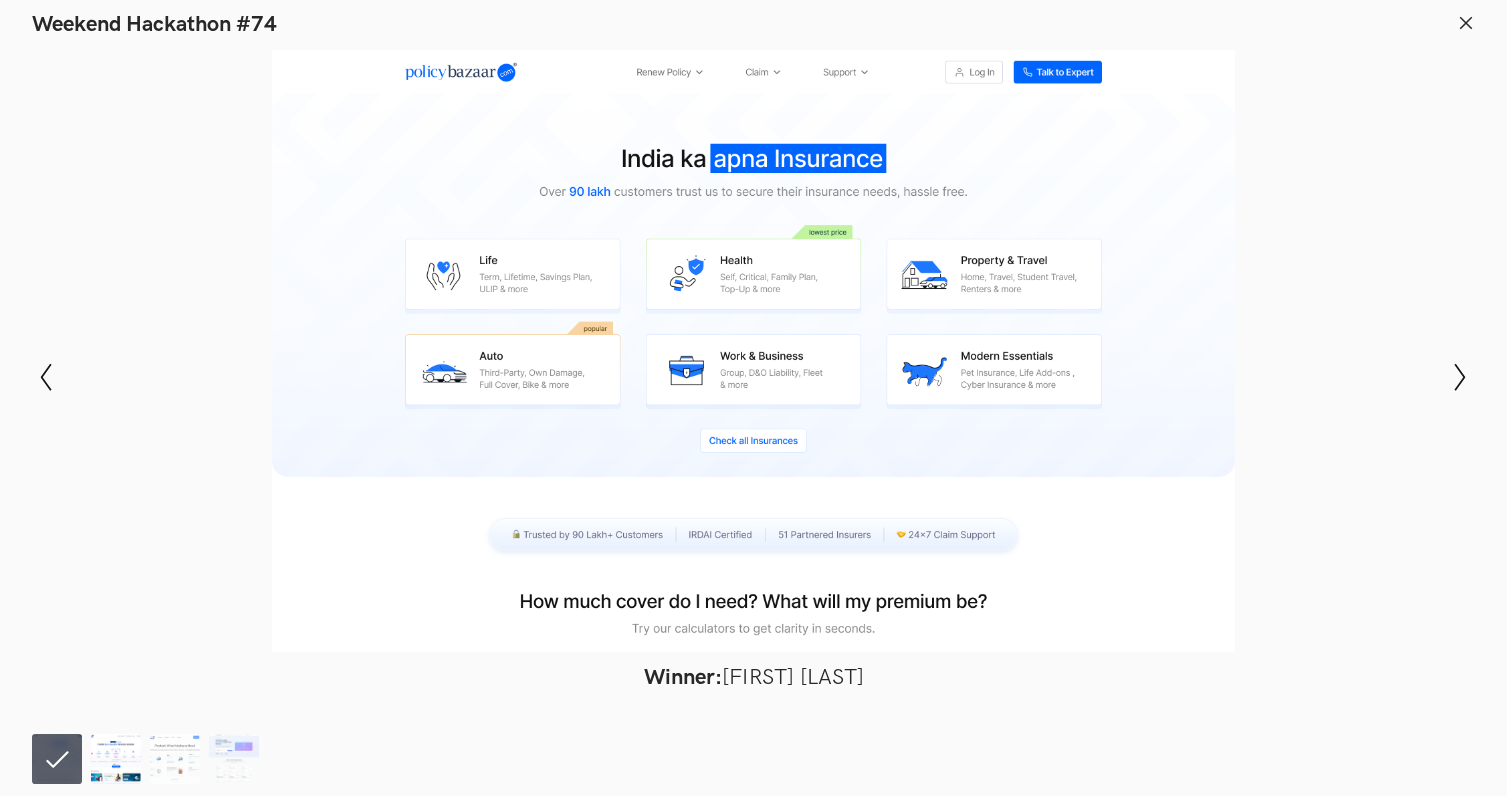 click at bounding box center (57, 759) 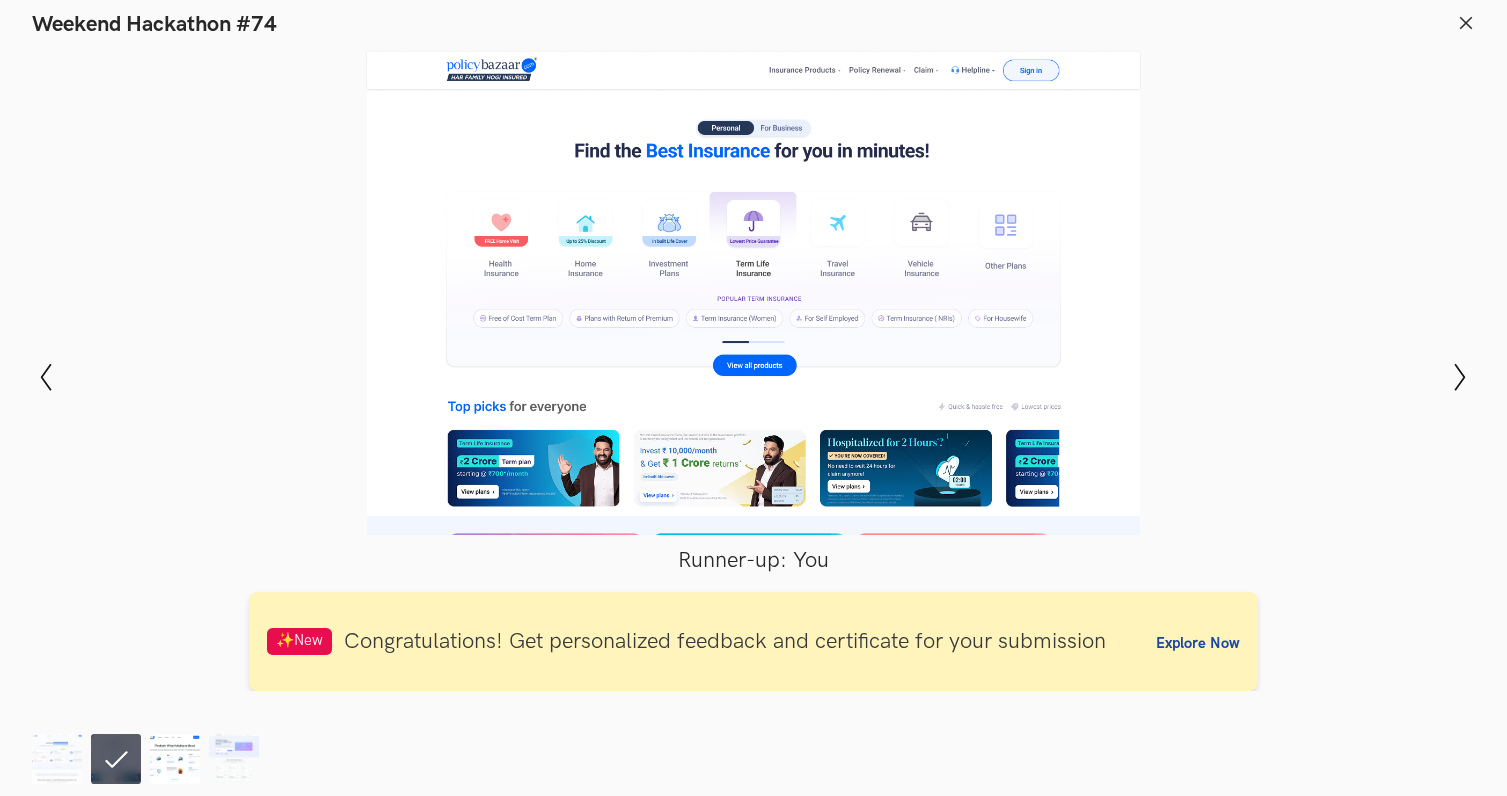 click at bounding box center [57, 759] 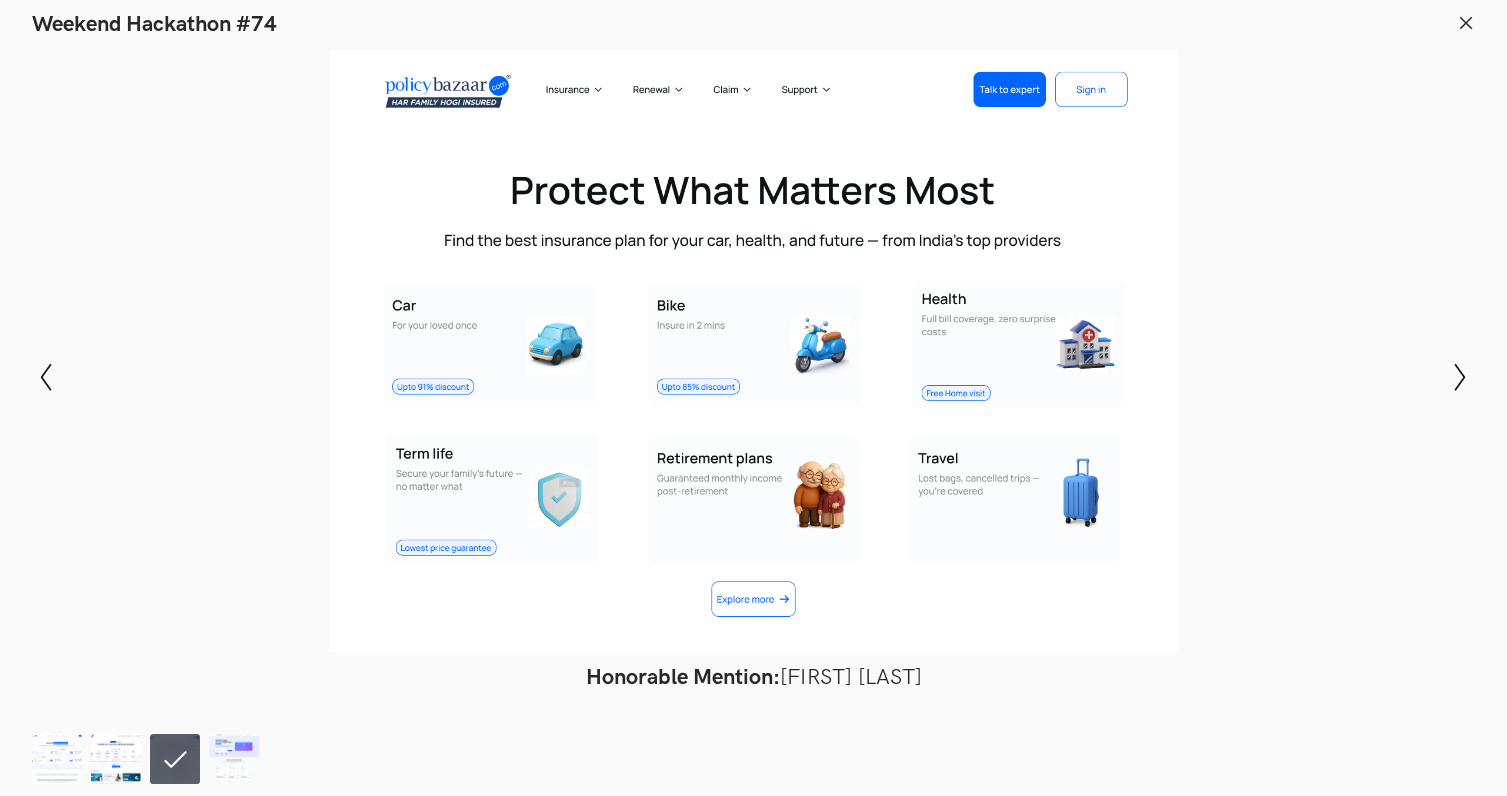 click at bounding box center (1466, 23) 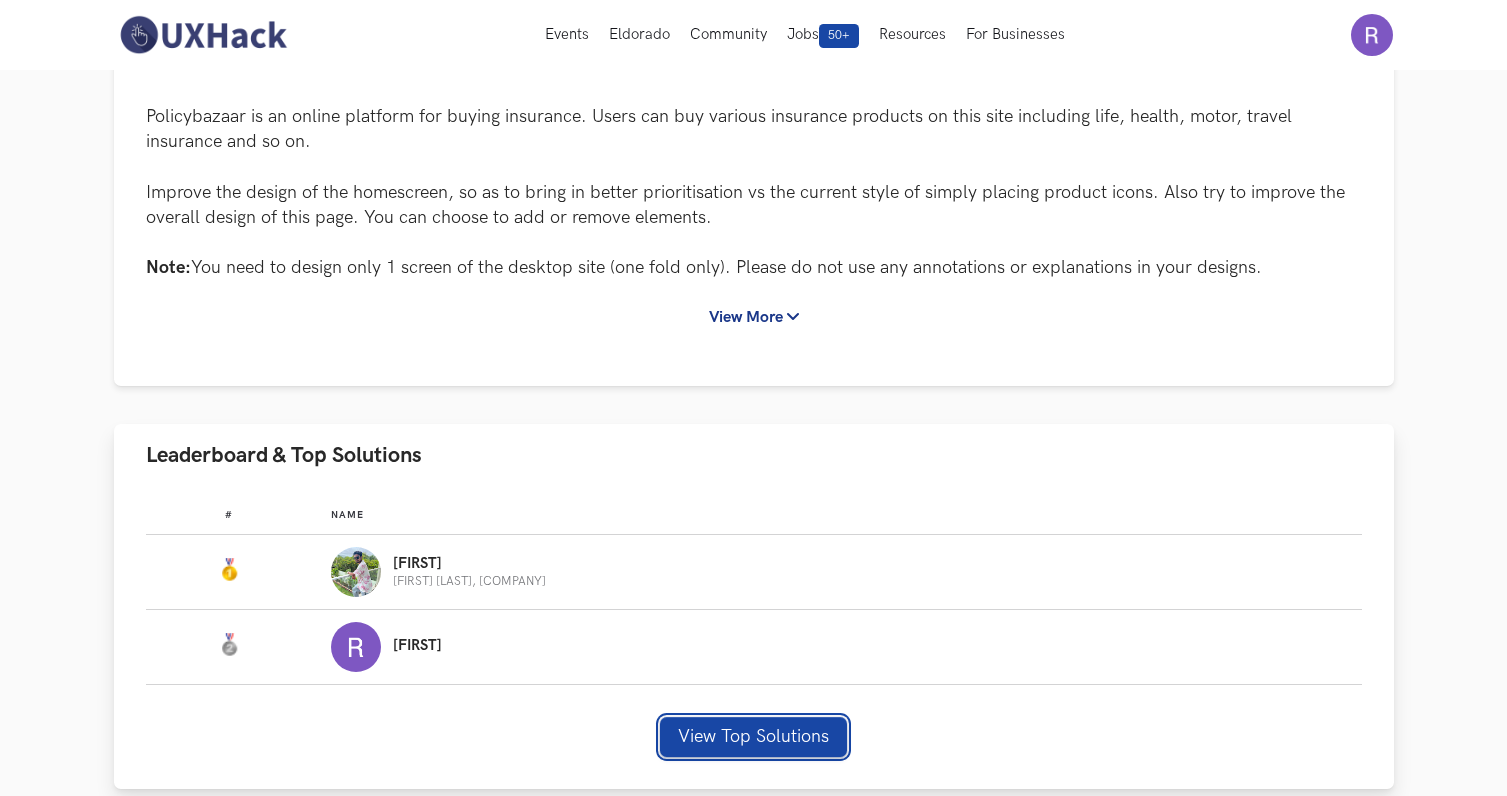 scroll, scrollTop: 0, scrollLeft: 0, axis: both 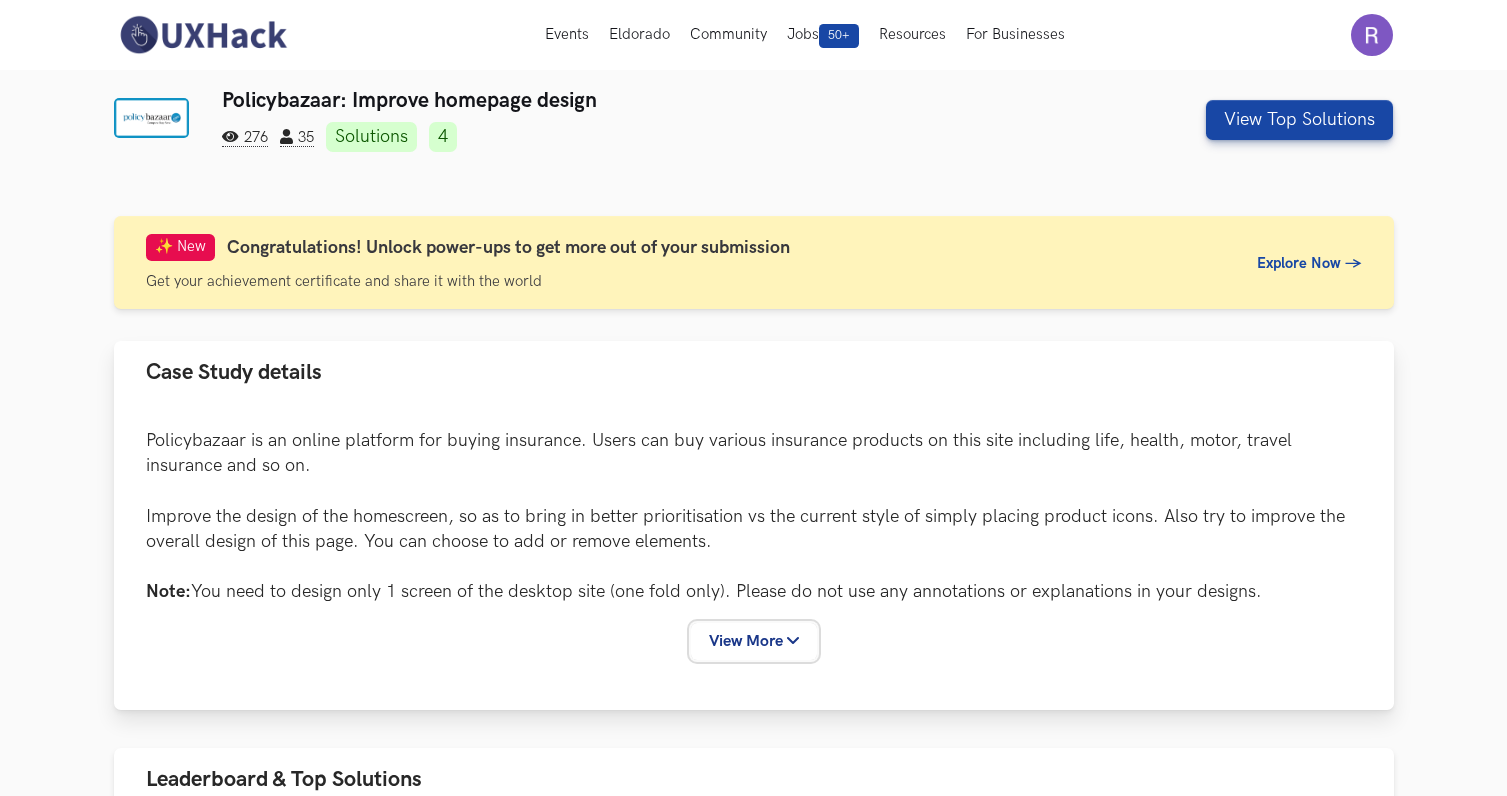 click on "View More" at bounding box center (754, 641) 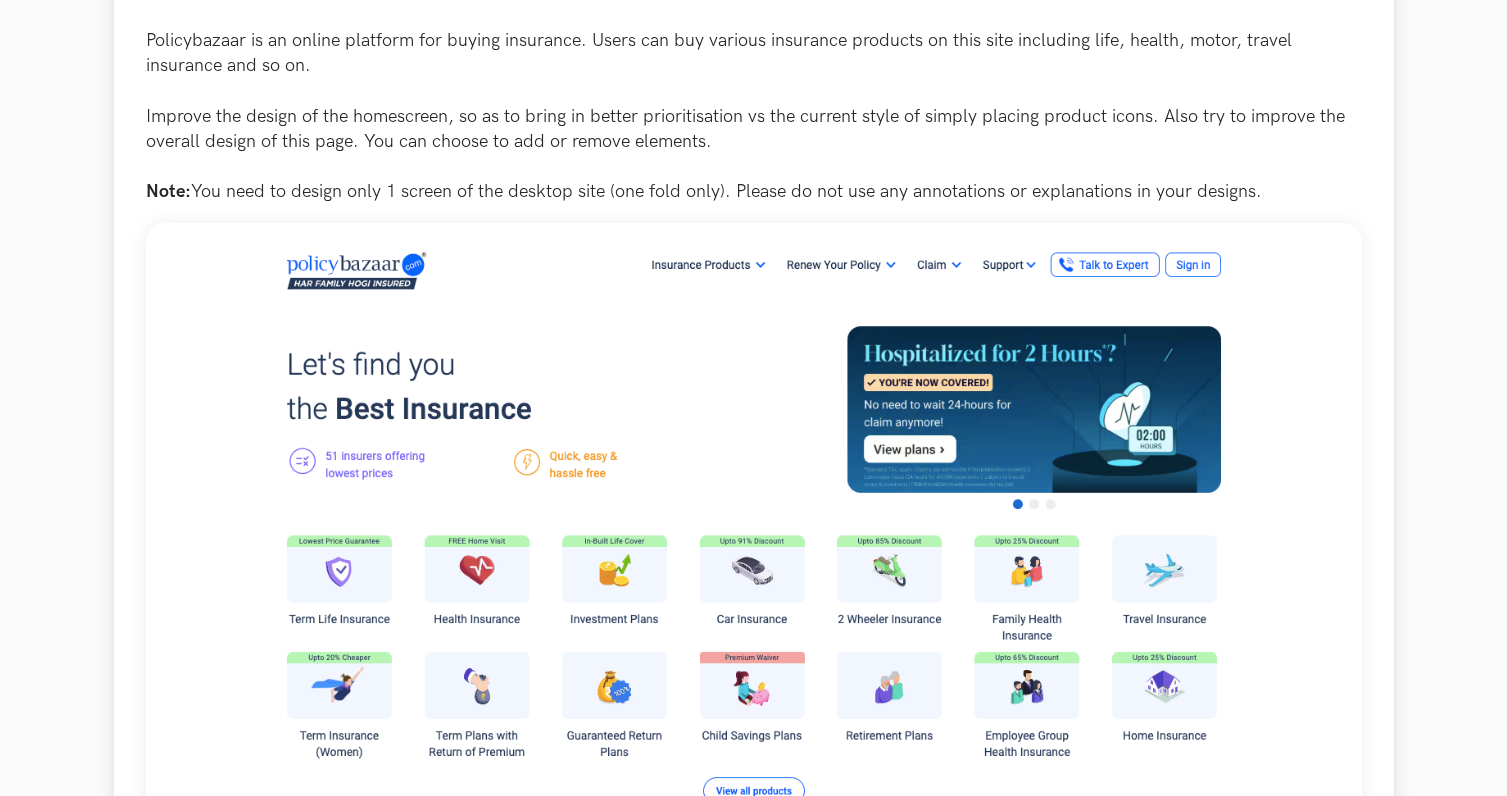 scroll, scrollTop: 457, scrollLeft: 0, axis: vertical 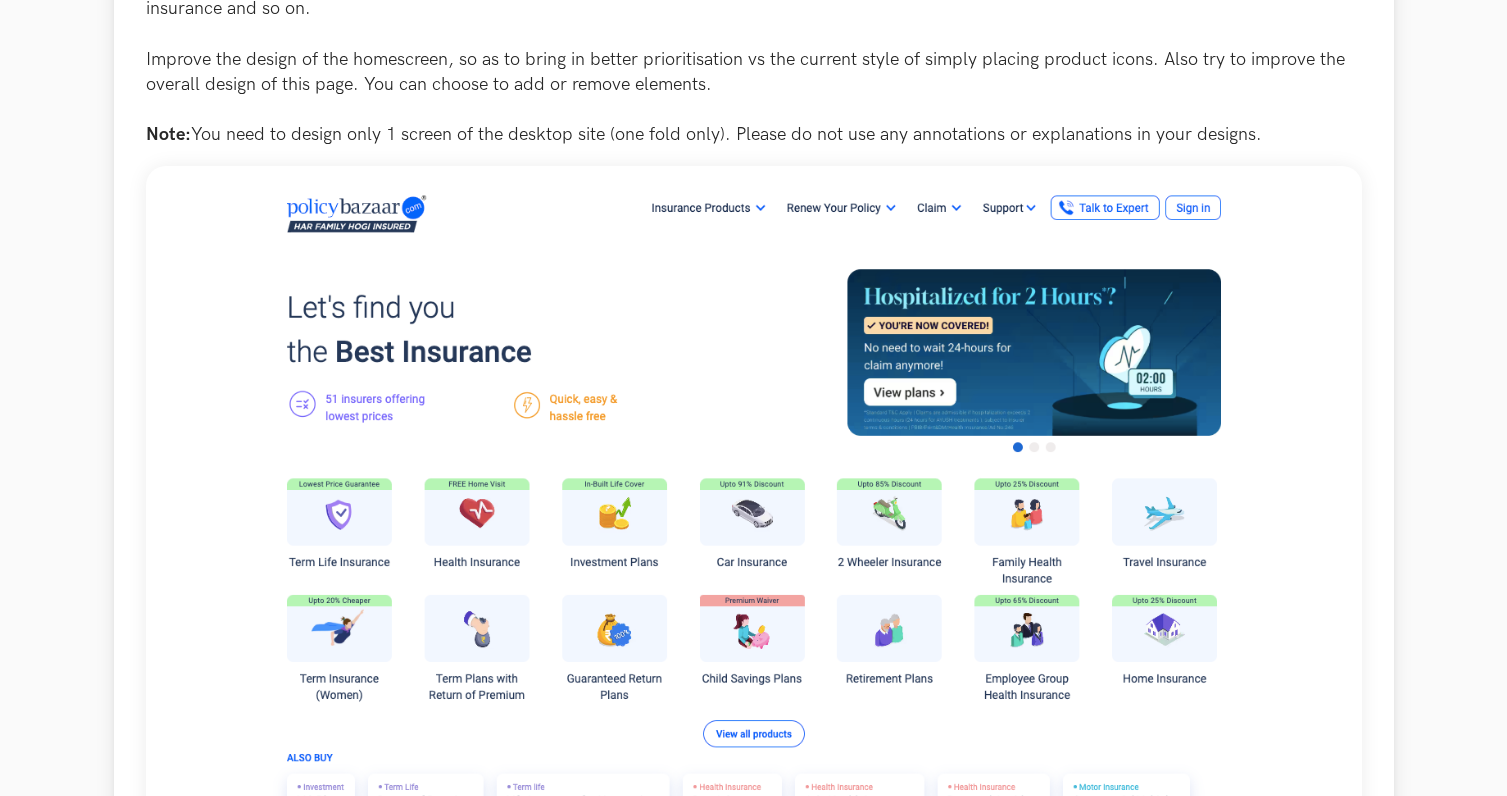 click at bounding box center (754, 553) 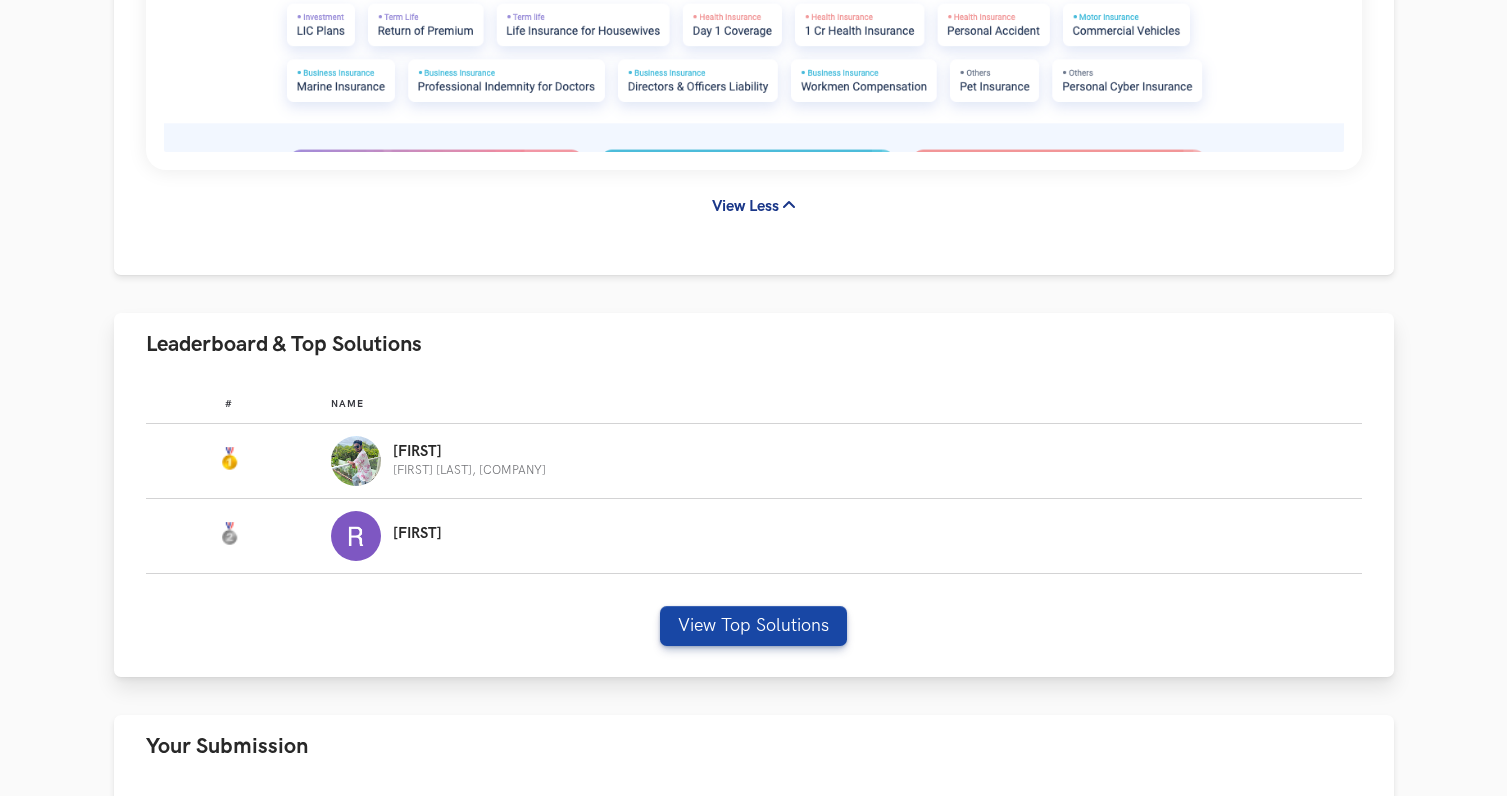 scroll, scrollTop: 1231, scrollLeft: 0, axis: vertical 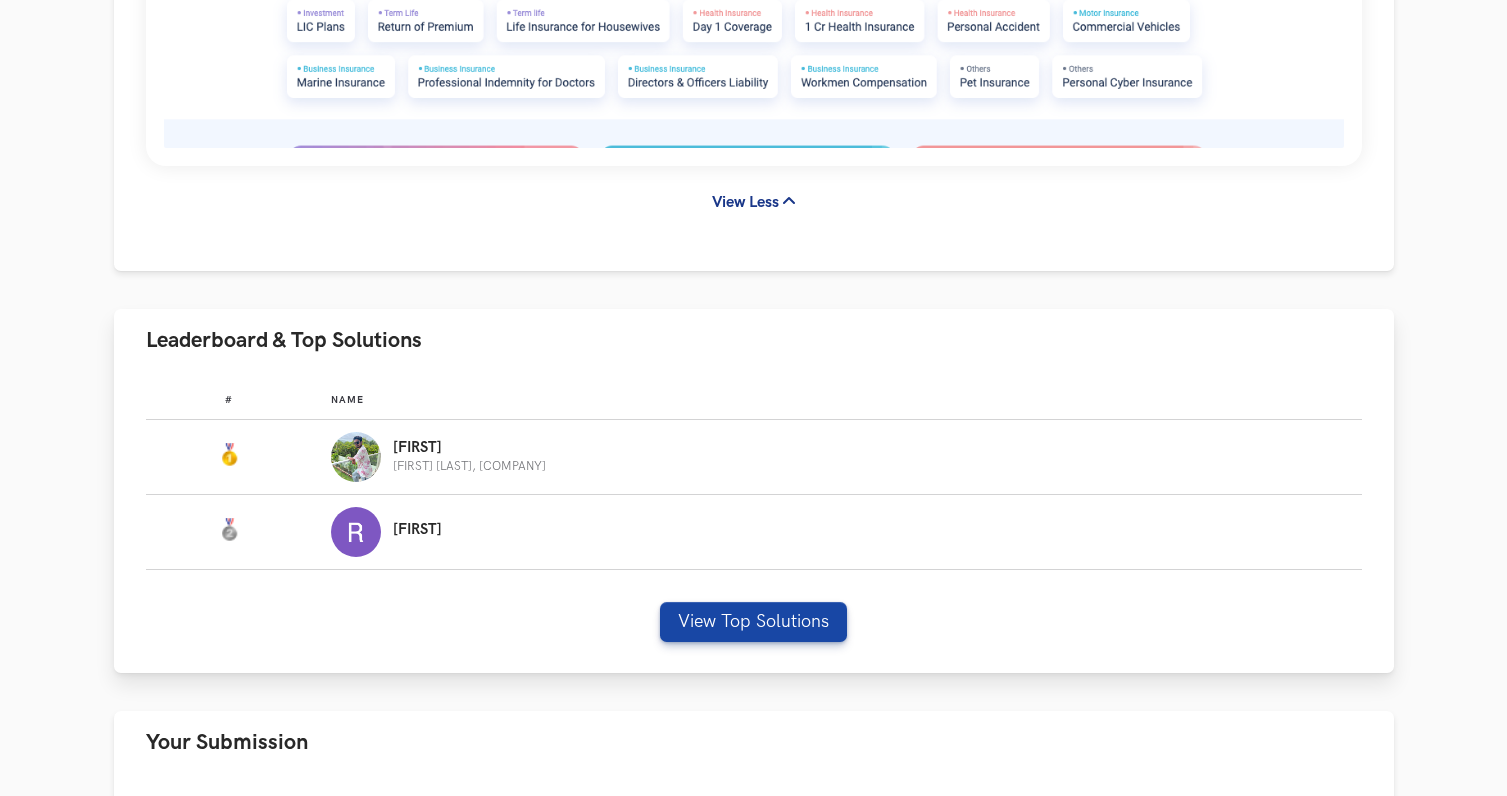 click at bounding box center (356, 457) 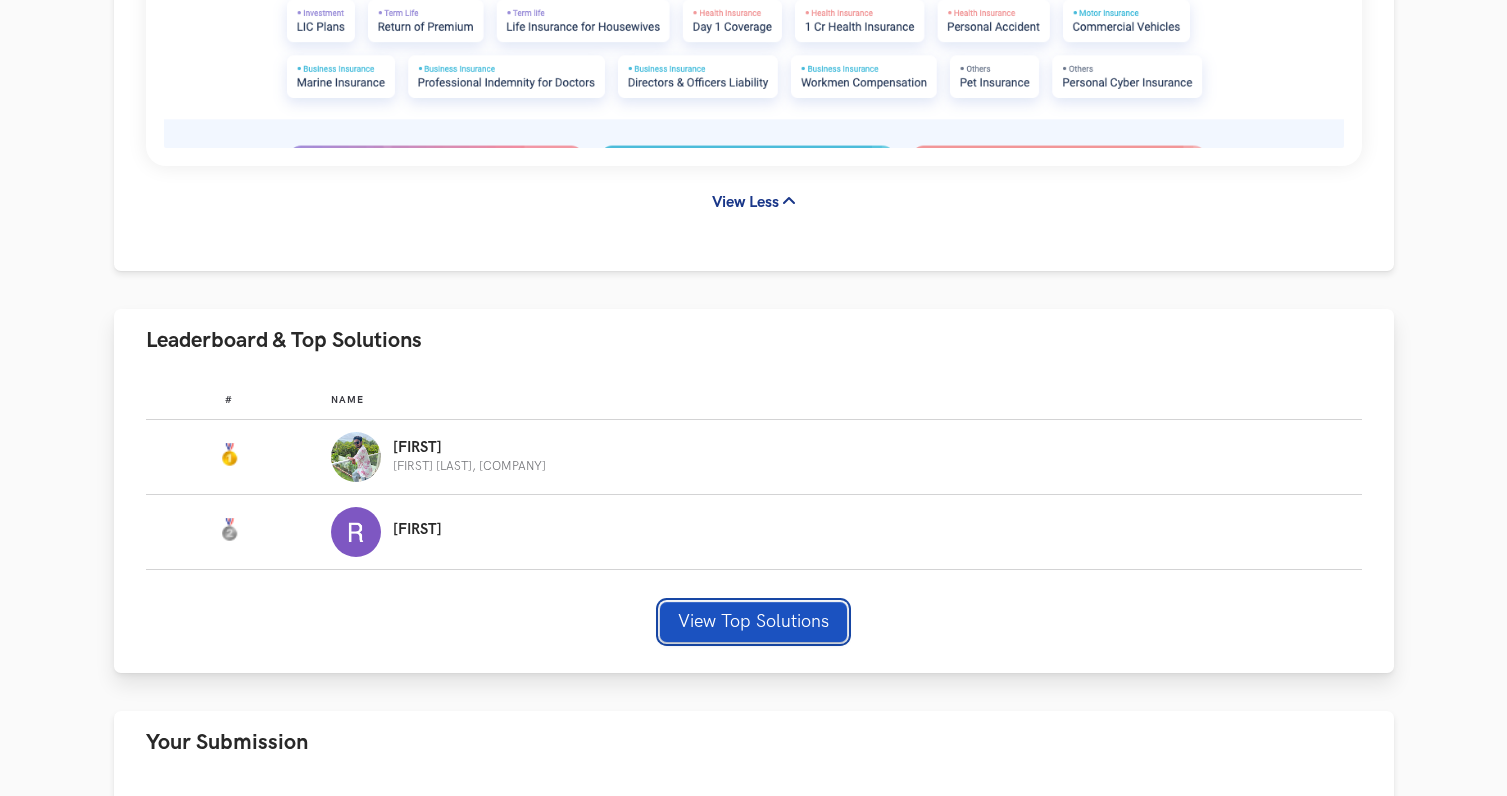 click on "View Top Solutions" at bounding box center [753, 622] 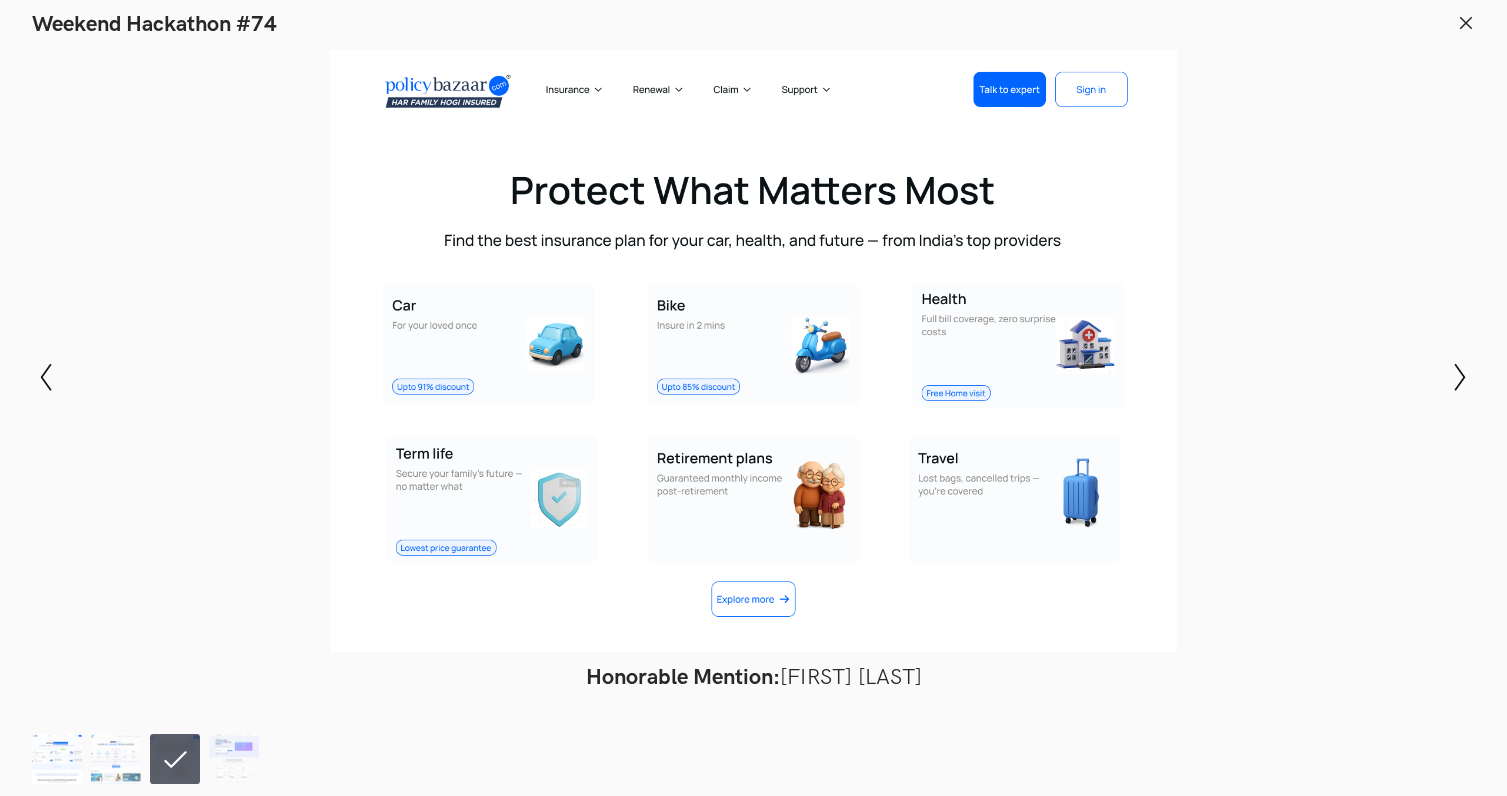 click at bounding box center (57, 759) 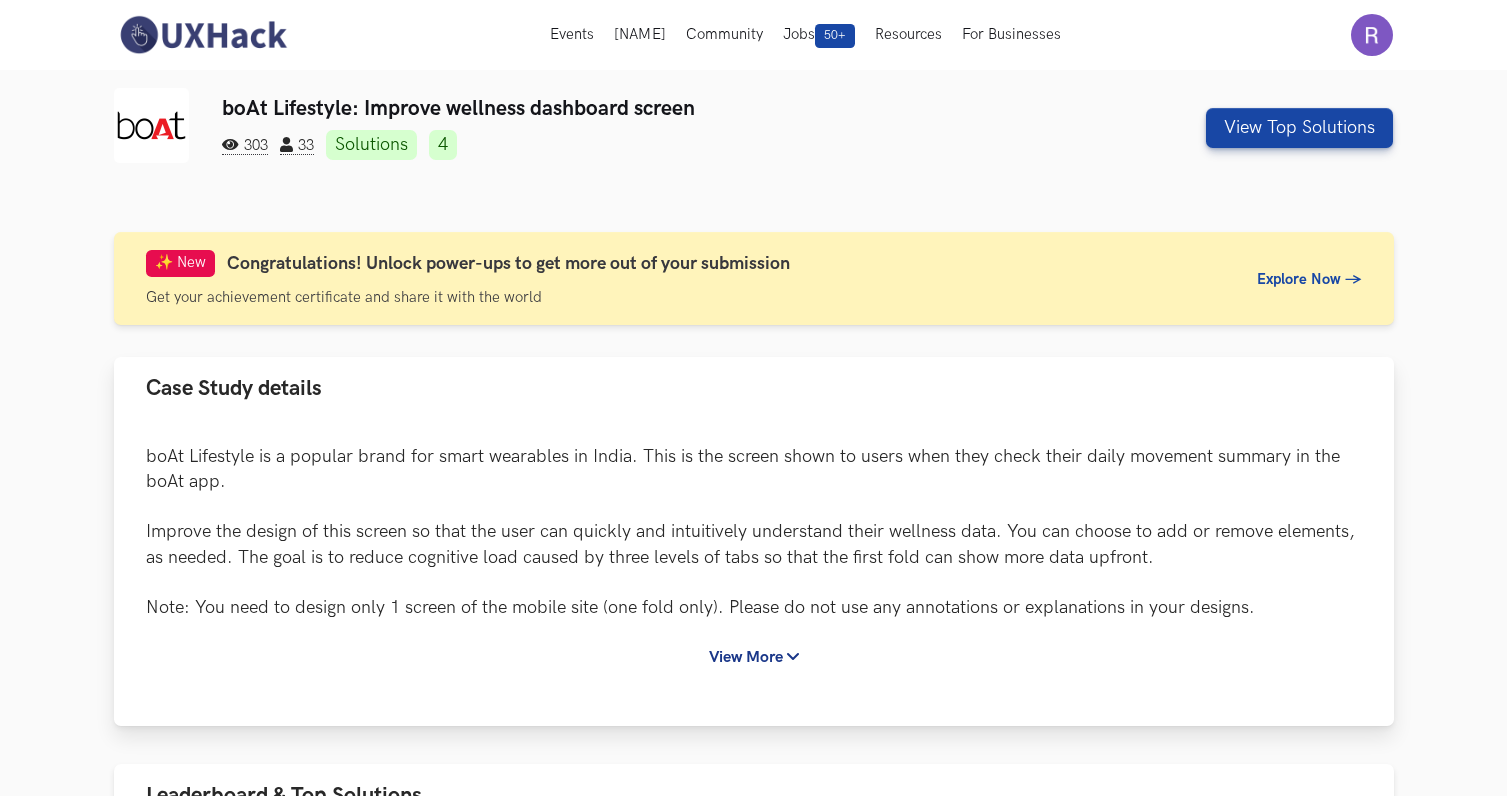 scroll, scrollTop: 0, scrollLeft: 0, axis: both 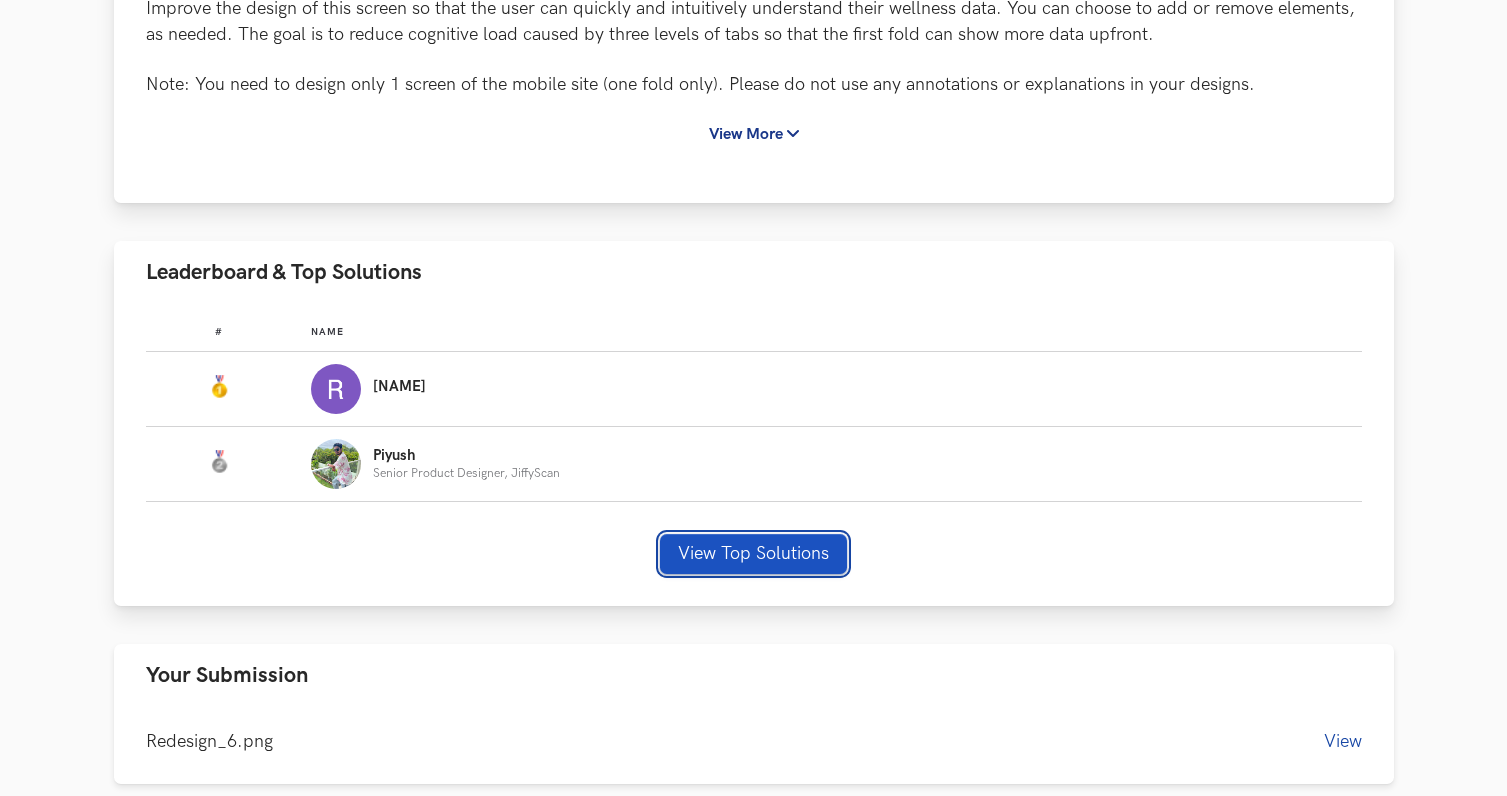 click on "View Top Solutions" at bounding box center [753, 554] 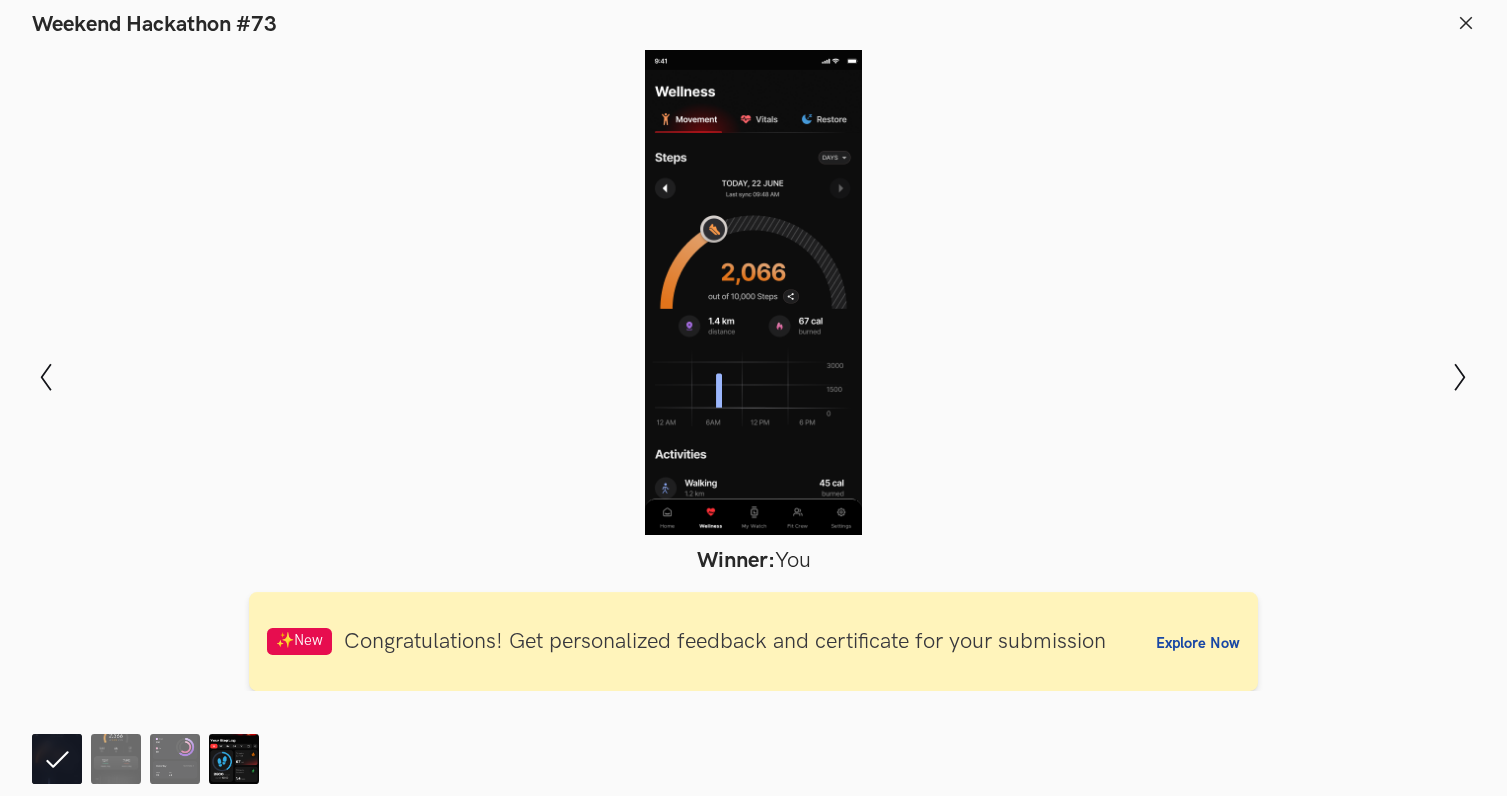 click at bounding box center (57, 759) 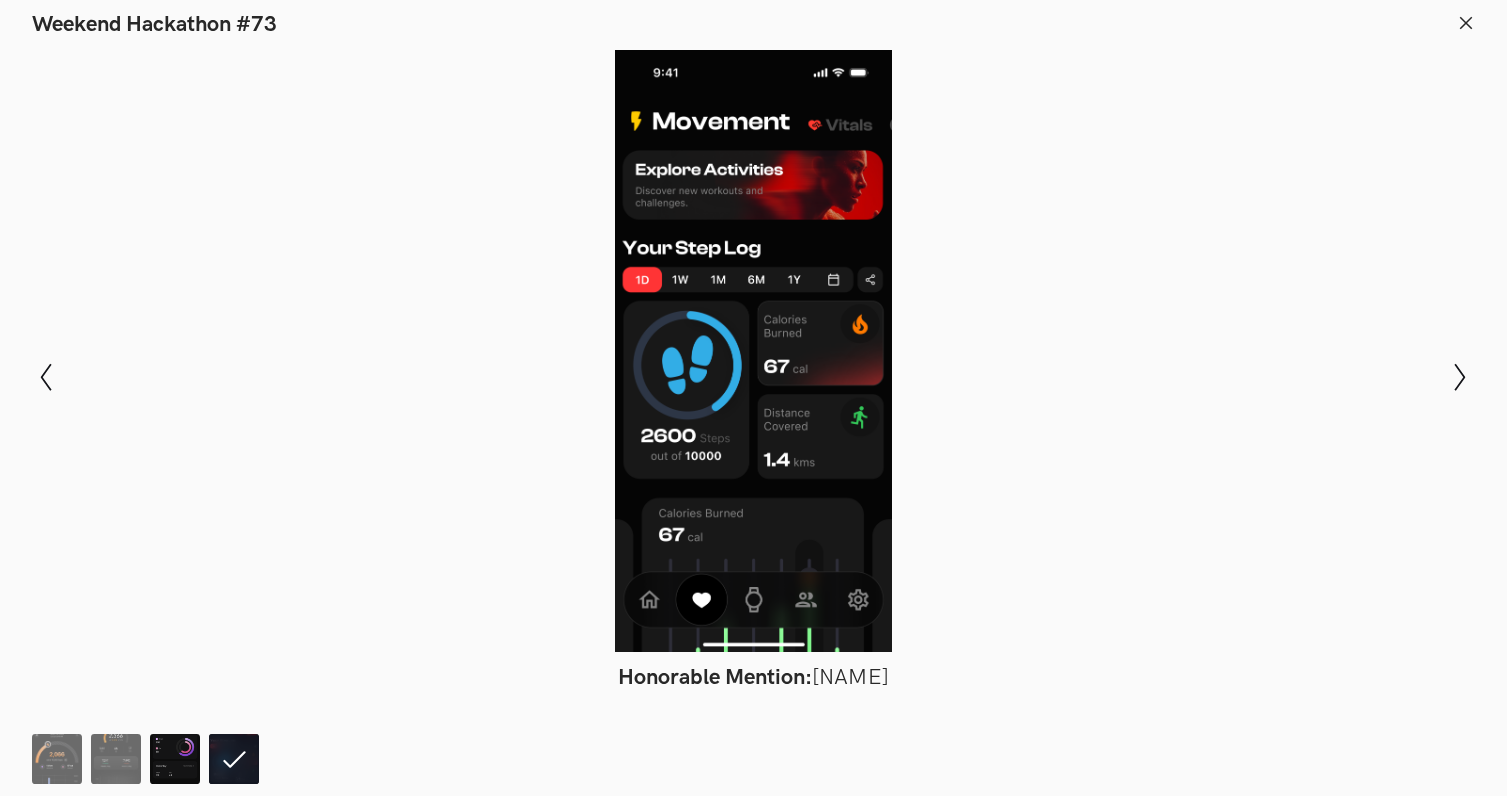 click at bounding box center (57, 759) 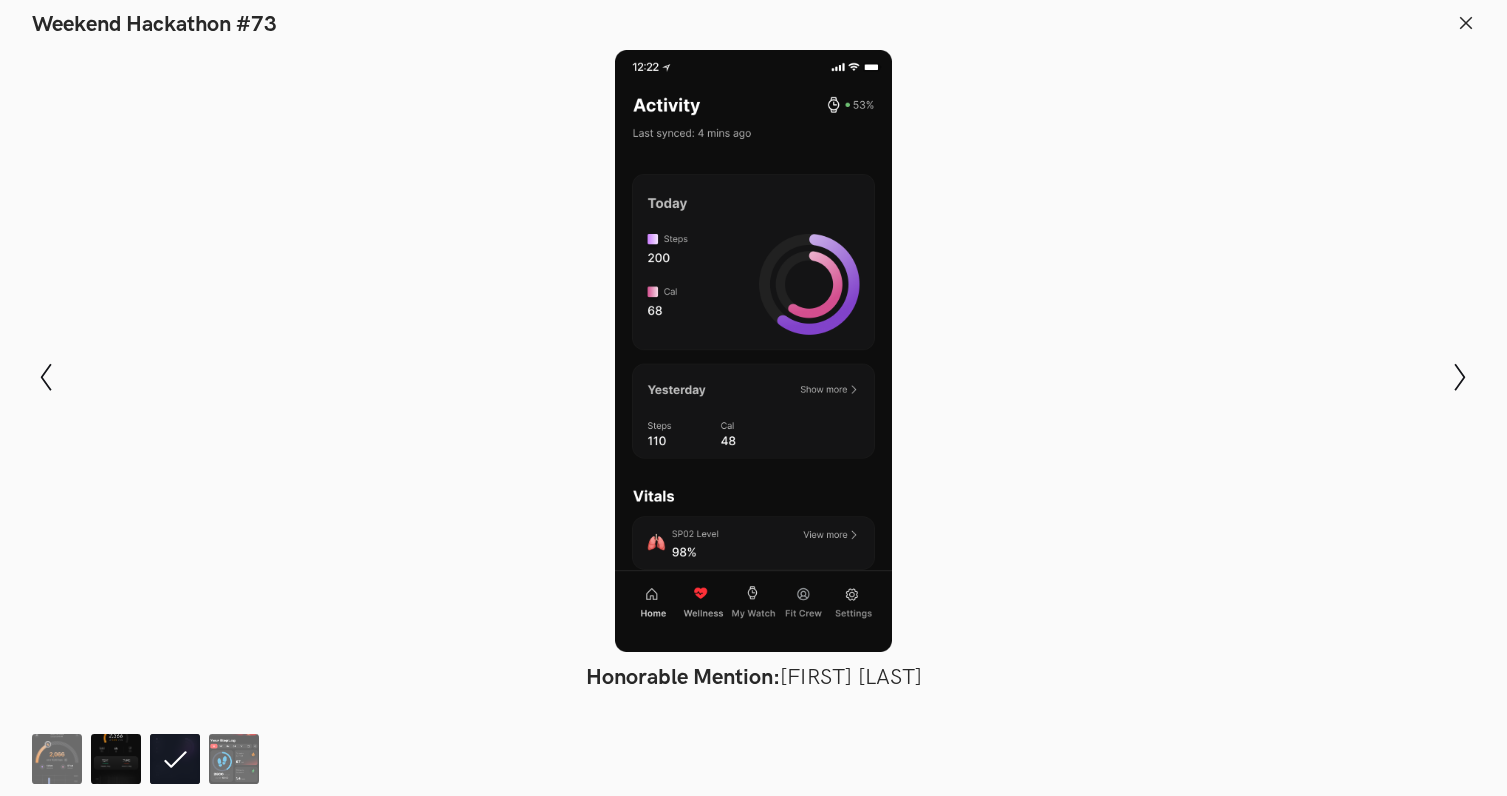 click at bounding box center (57, 759) 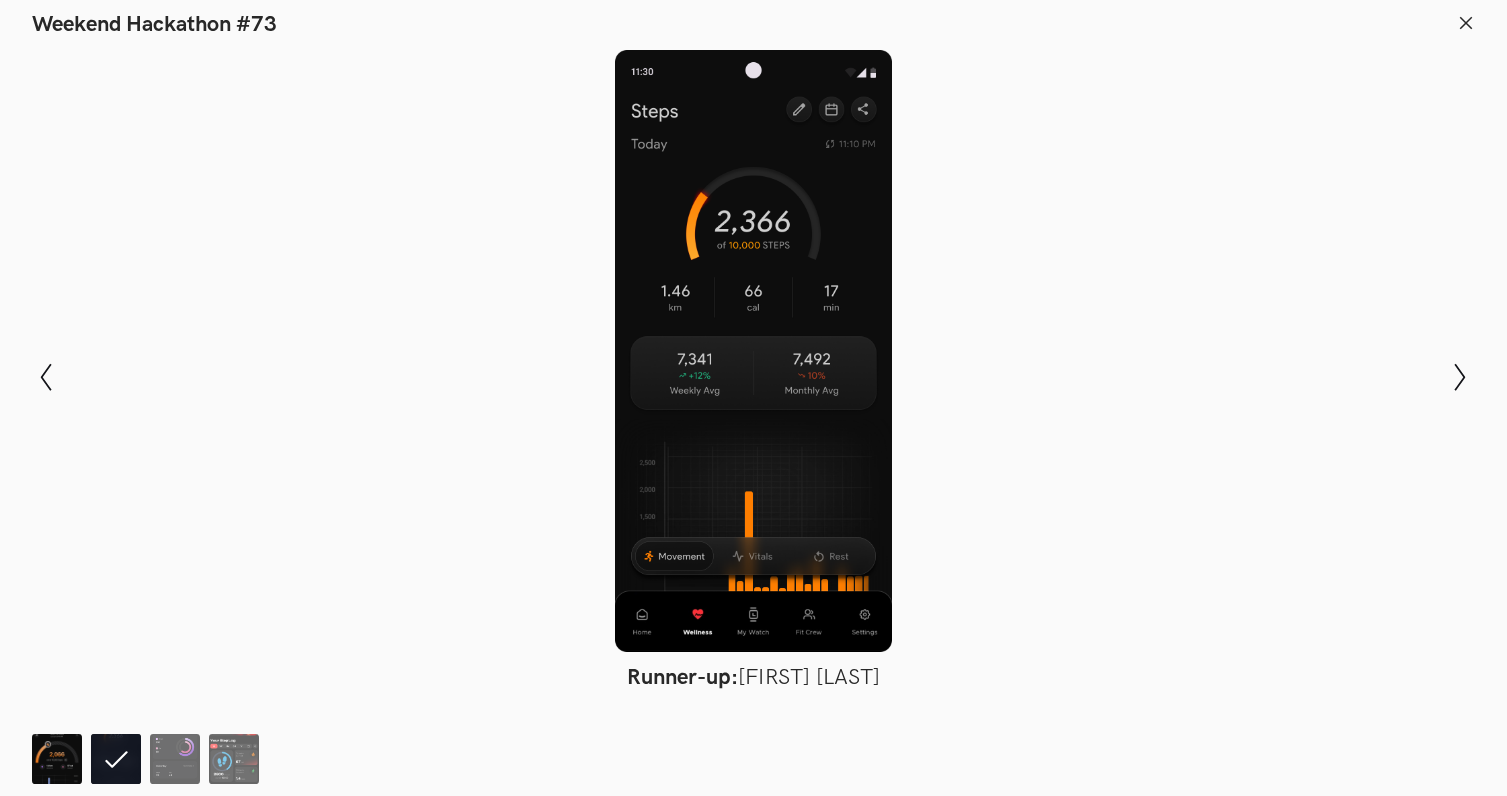 click at bounding box center (57, 759) 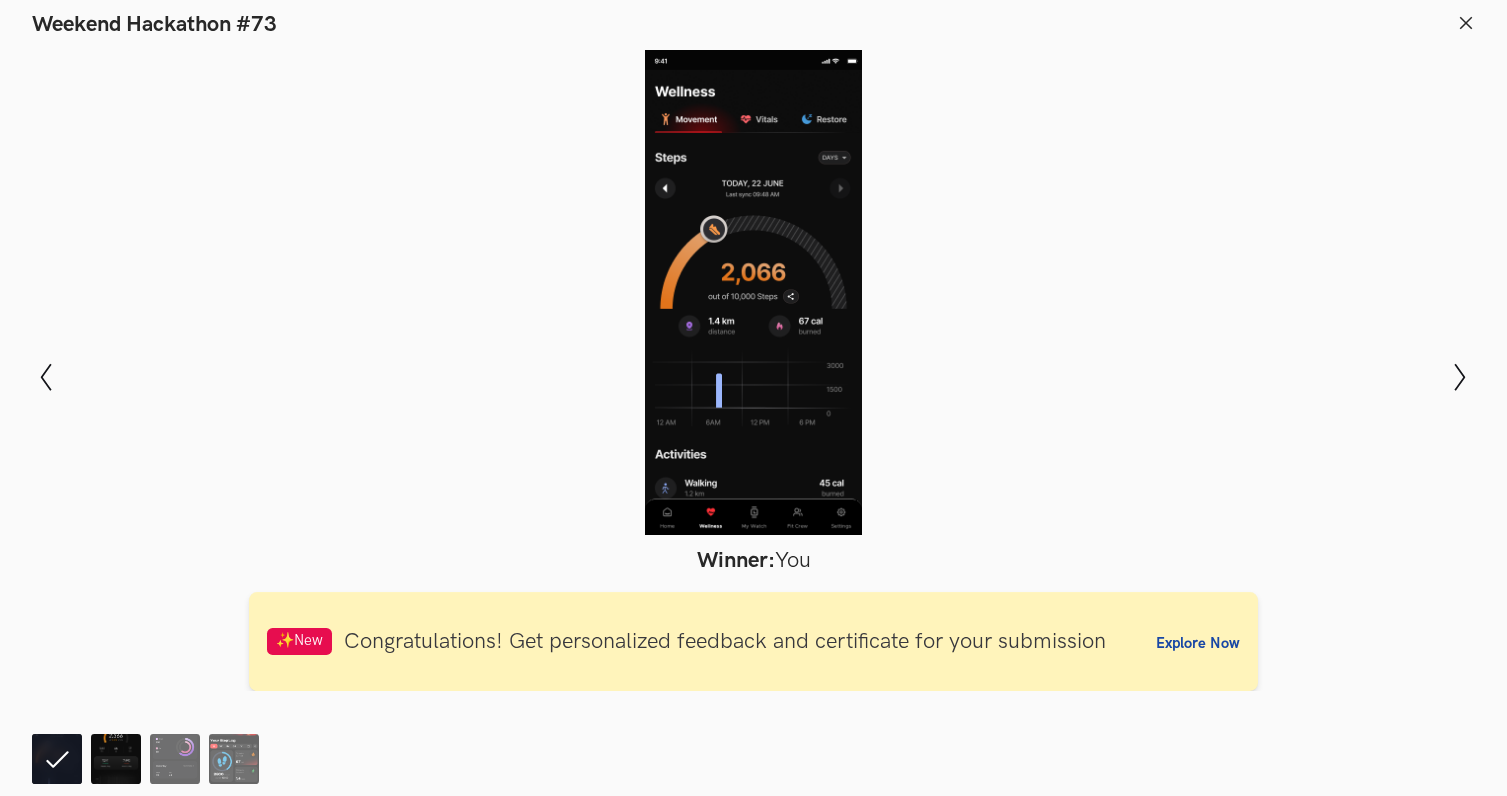 click at bounding box center [57, 759] 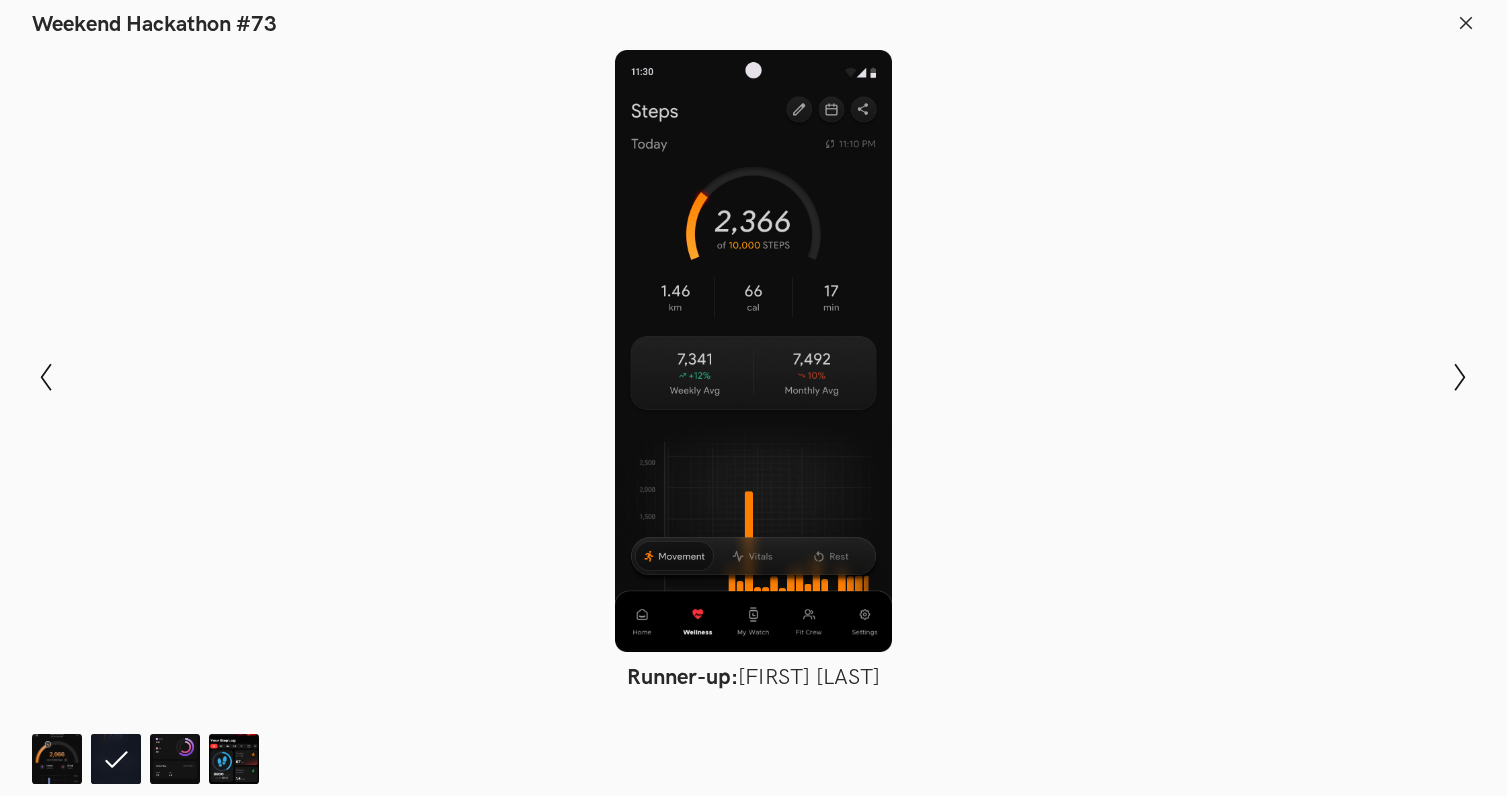 click at bounding box center [1466, 23] 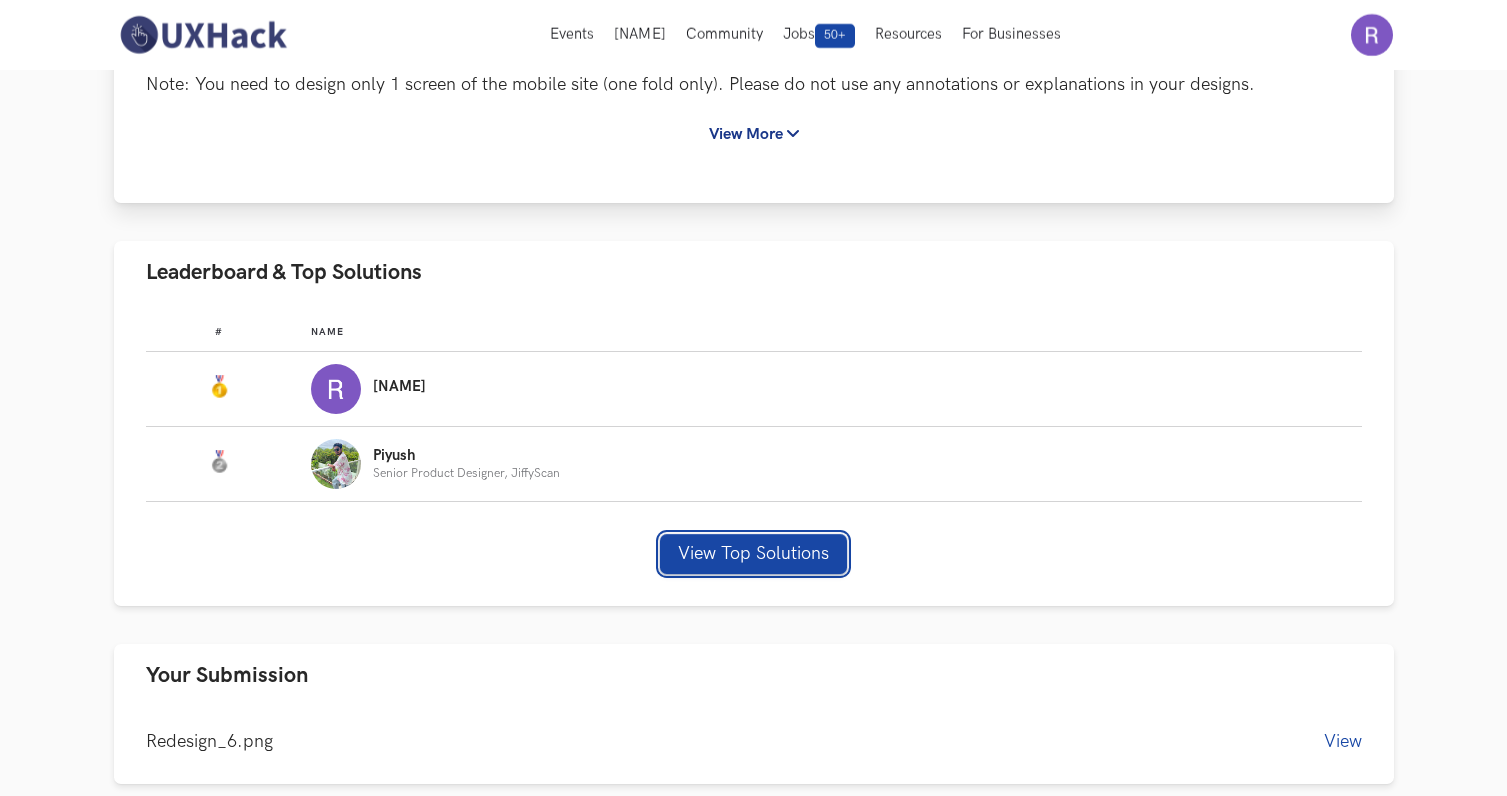 scroll, scrollTop: 0, scrollLeft: 0, axis: both 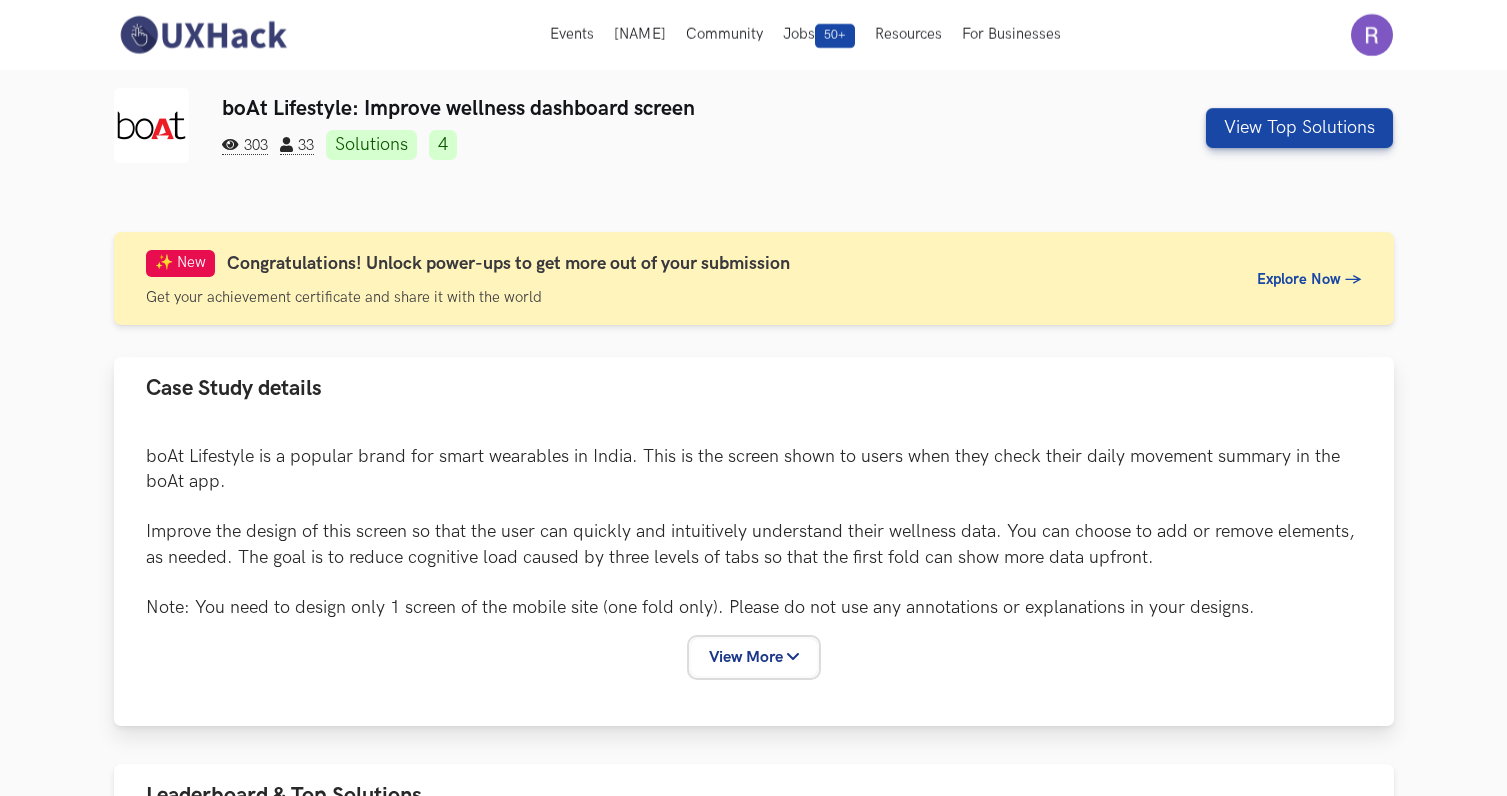 click on "View More" at bounding box center (754, 657) 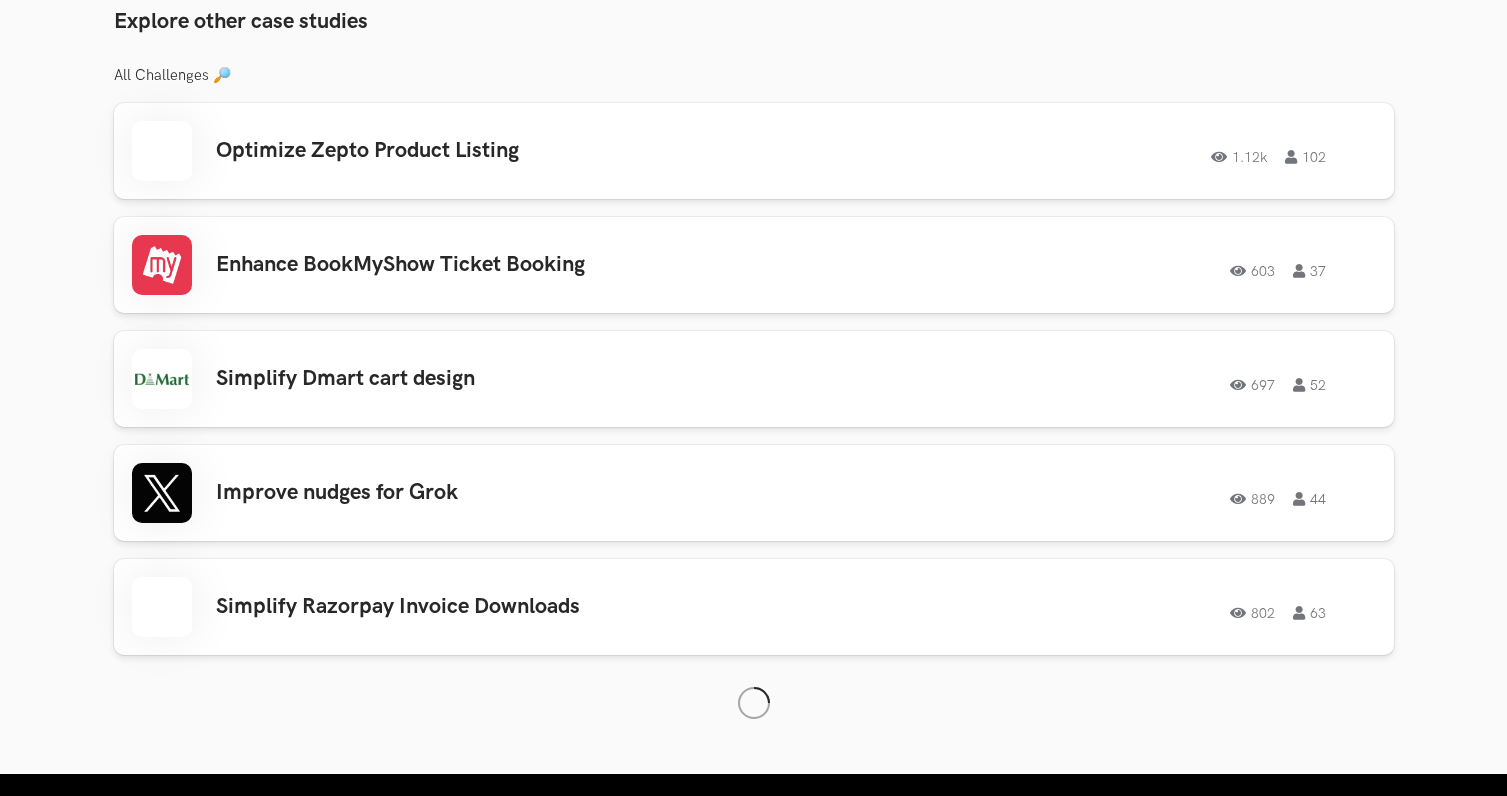 scroll, scrollTop: 2351, scrollLeft: 0, axis: vertical 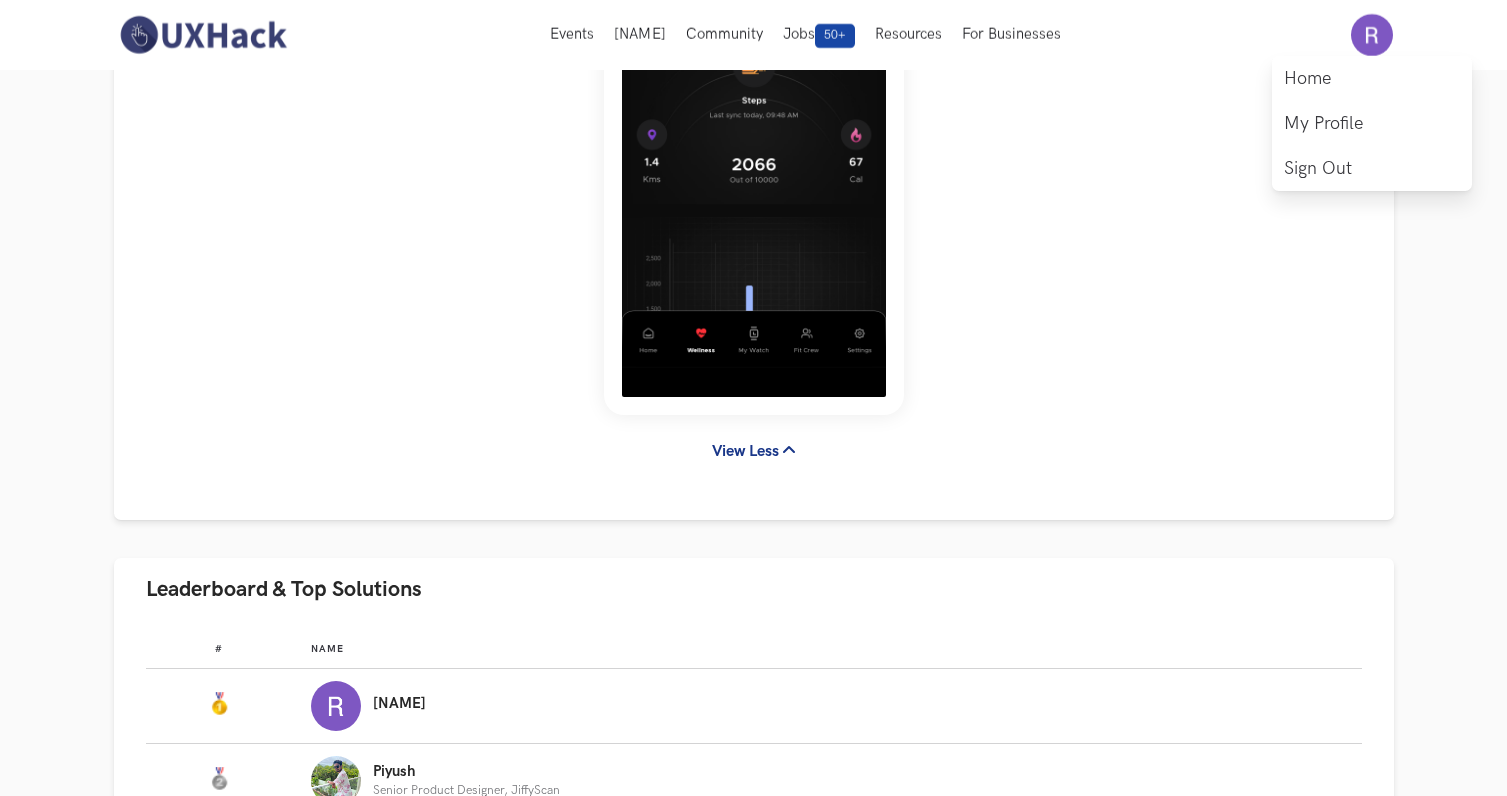 click at bounding box center (1372, 35) 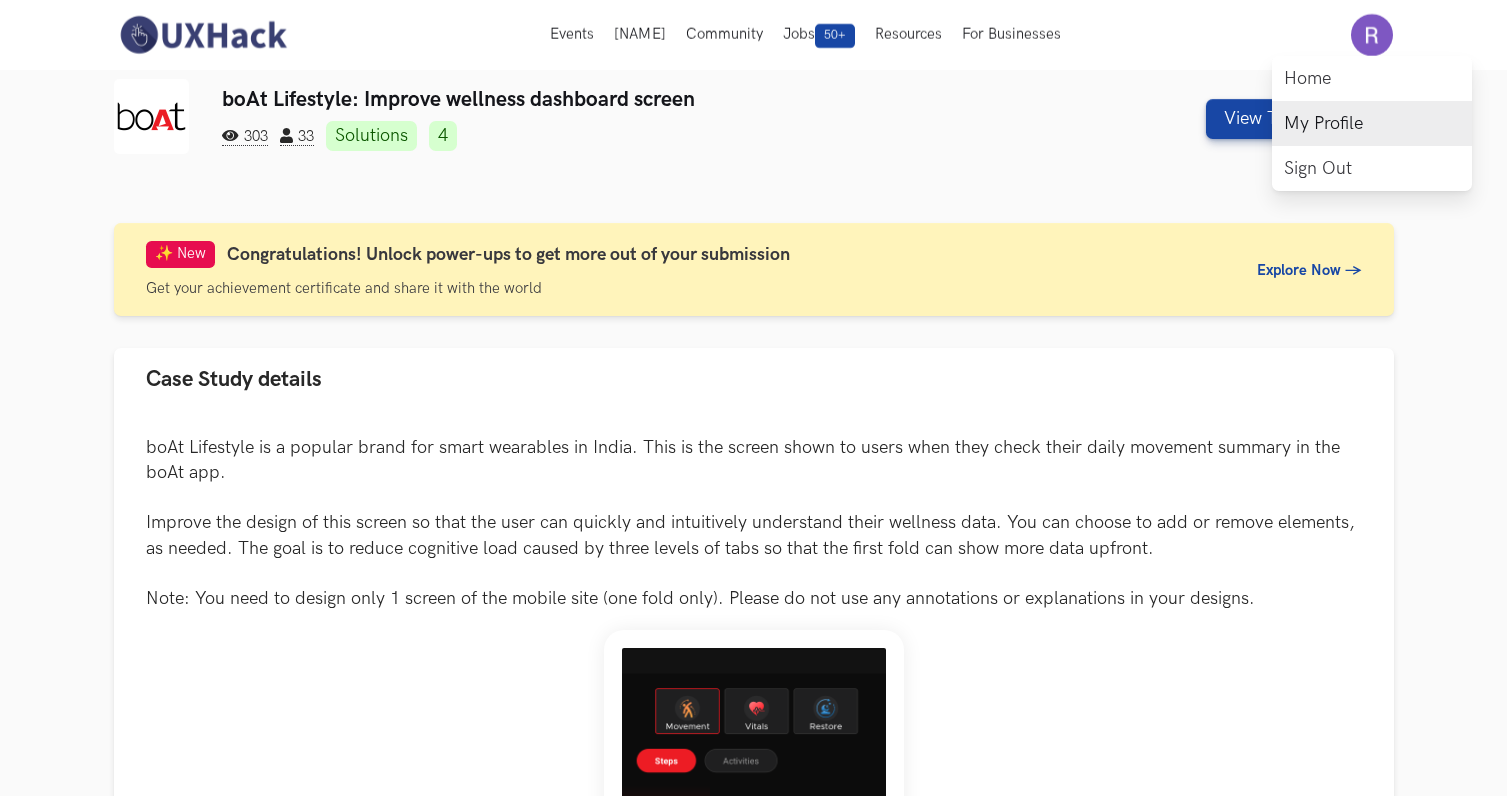scroll, scrollTop: 0, scrollLeft: 0, axis: both 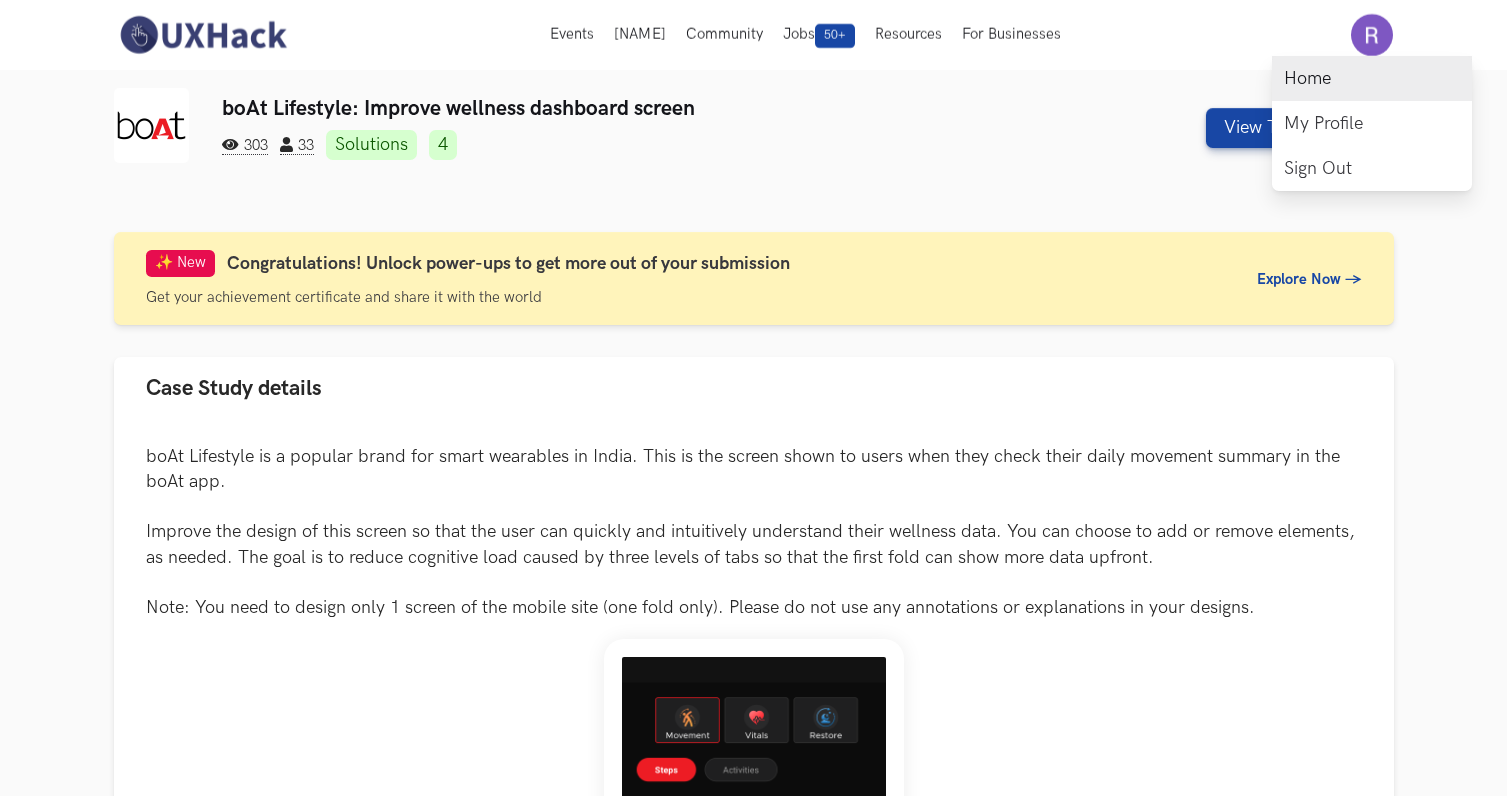 click on "Home" at bounding box center (1372, 78) 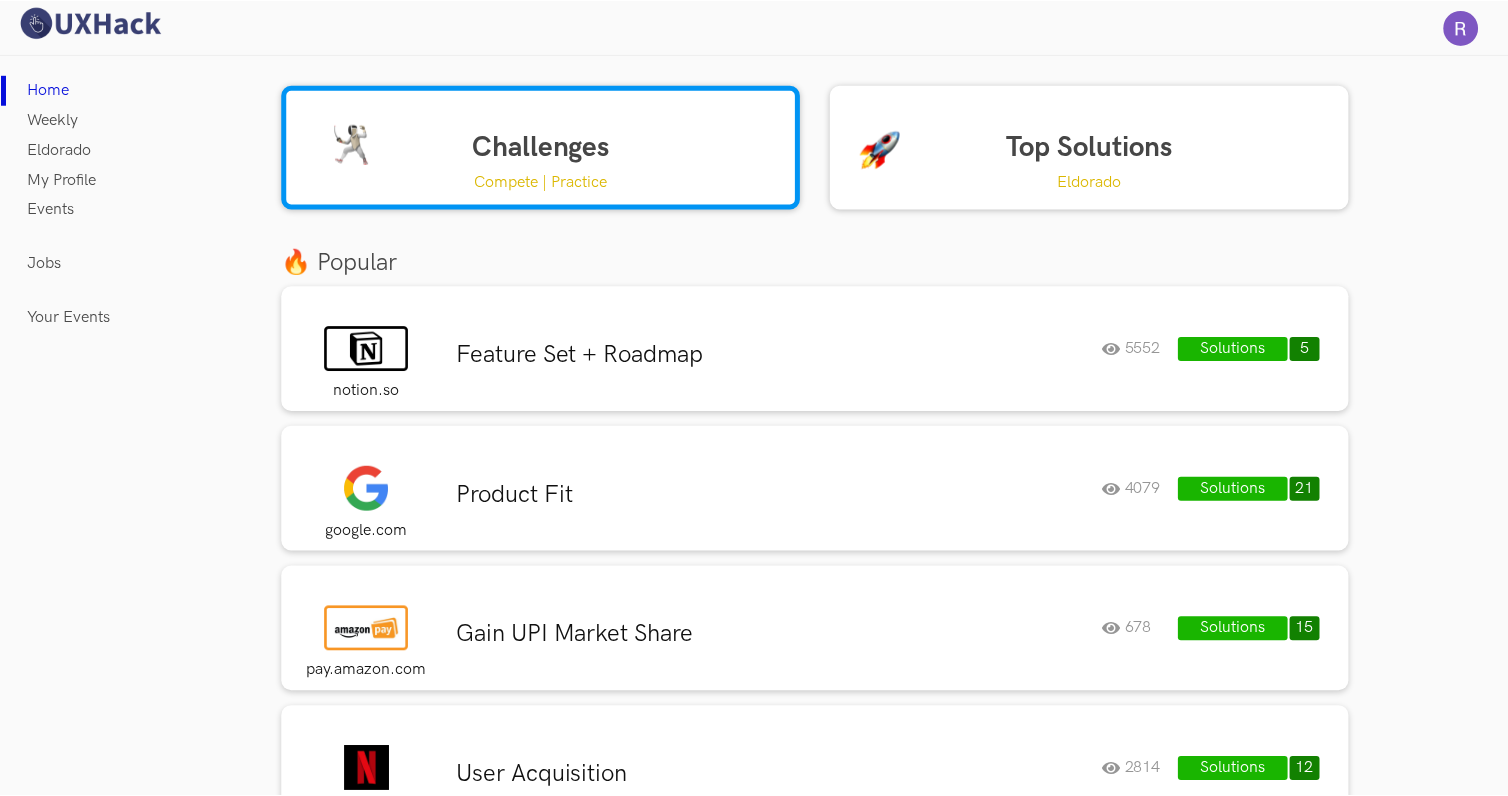 scroll, scrollTop: 0, scrollLeft: 0, axis: both 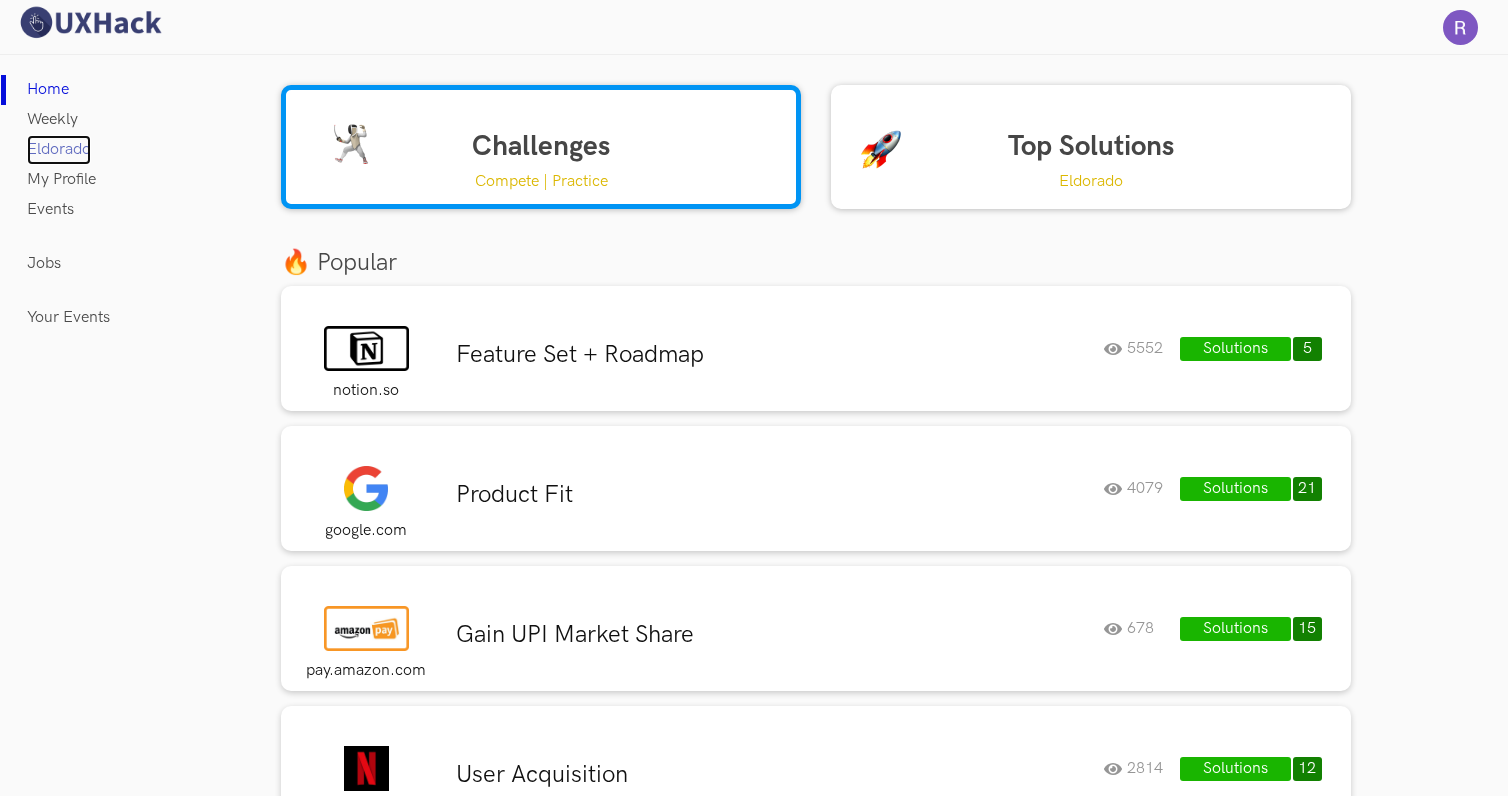 click on "[PRODUCT_NAME]" at bounding box center (59, 150) 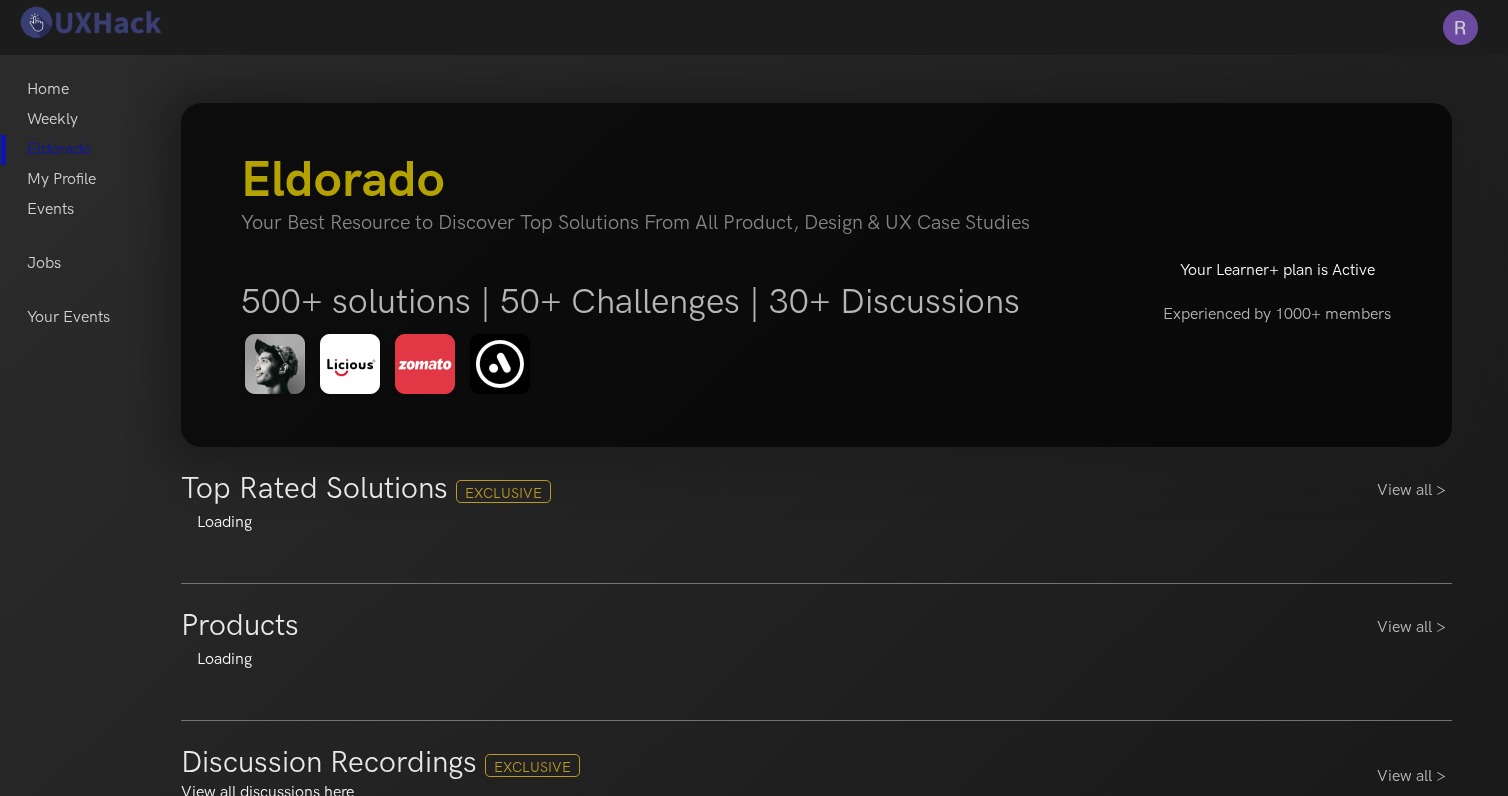 scroll, scrollTop: 0, scrollLeft: 0, axis: both 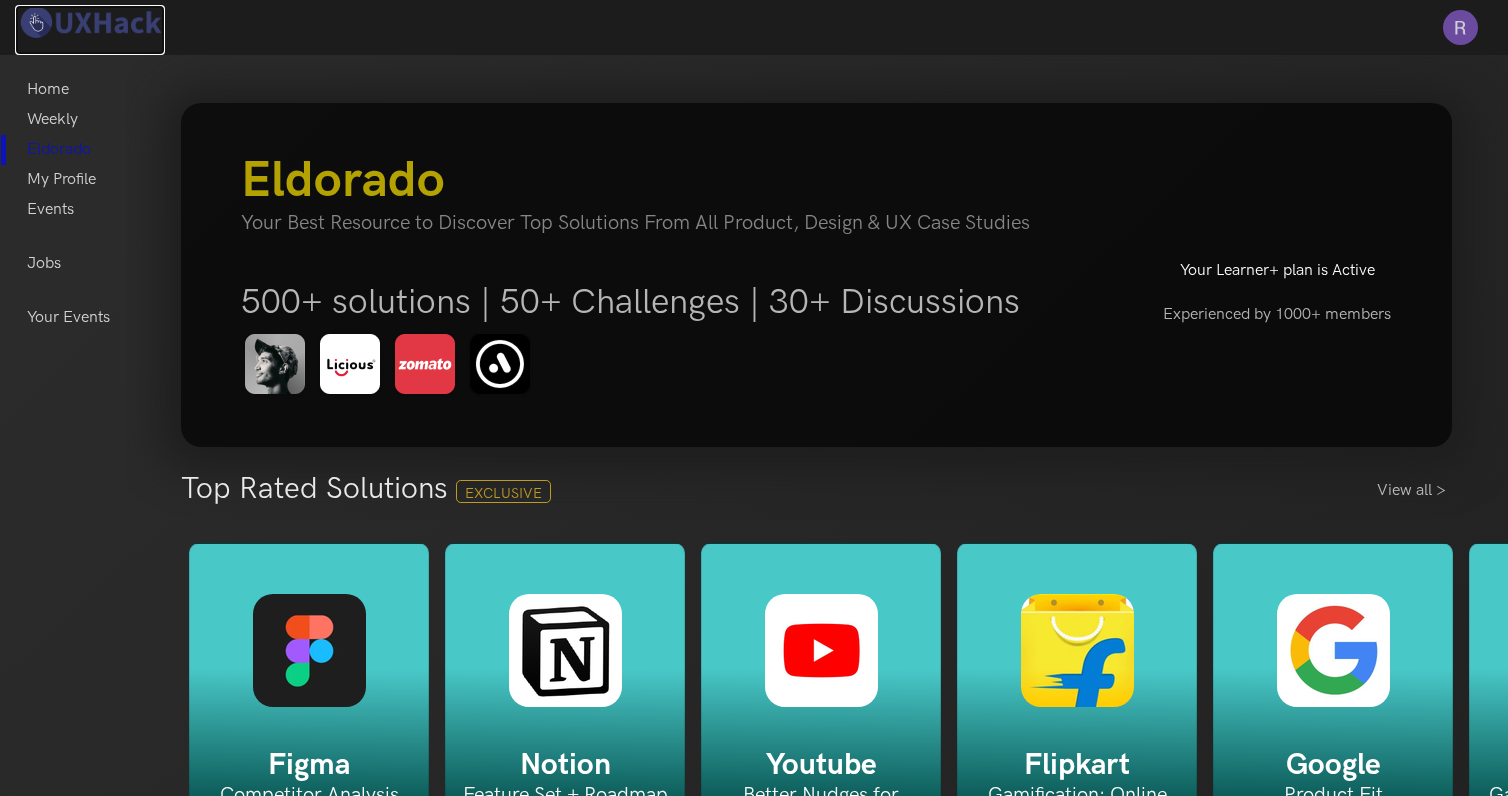 click at bounding box center [90, 22] 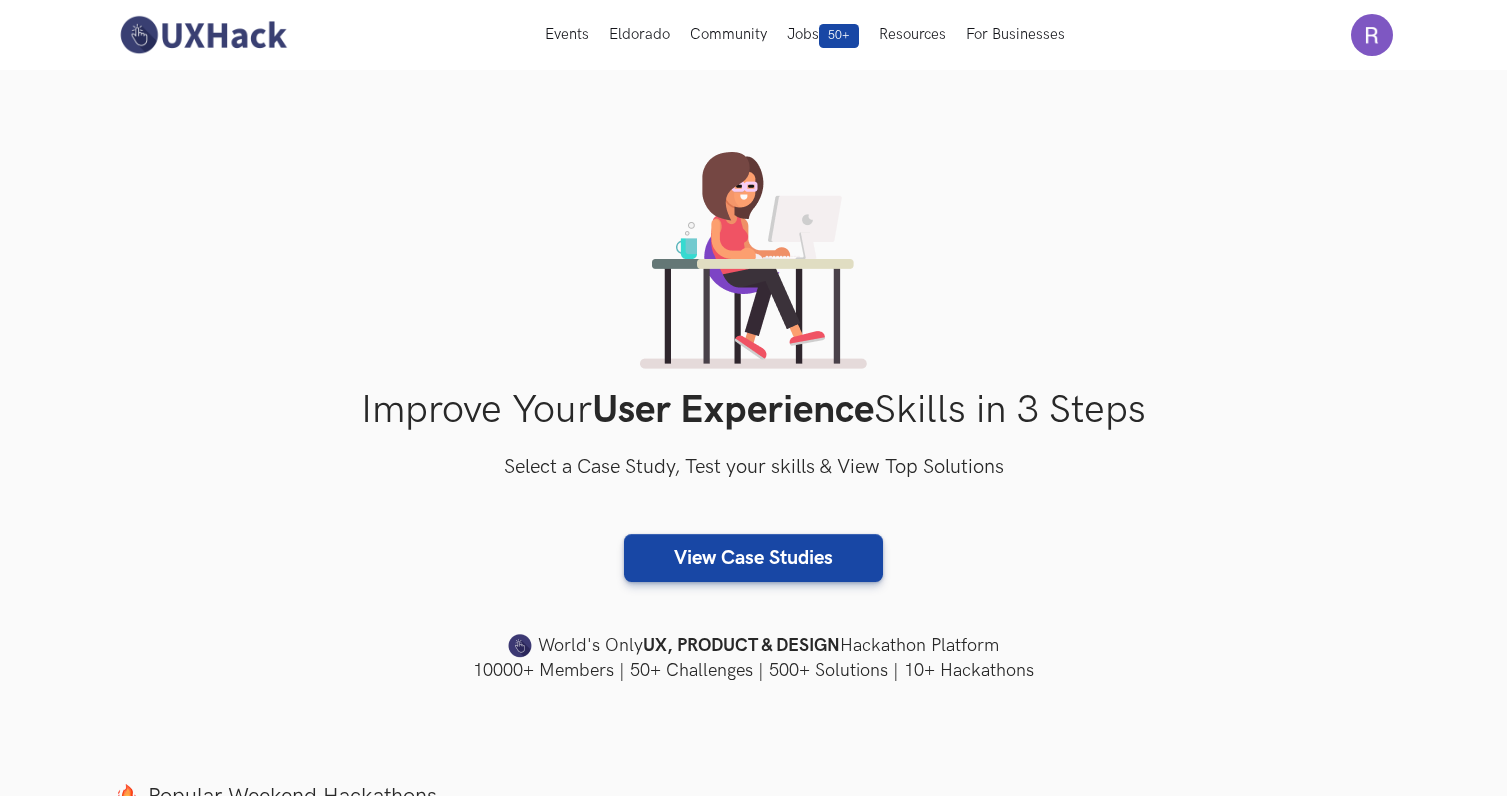 scroll, scrollTop: 0, scrollLeft: 0, axis: both 